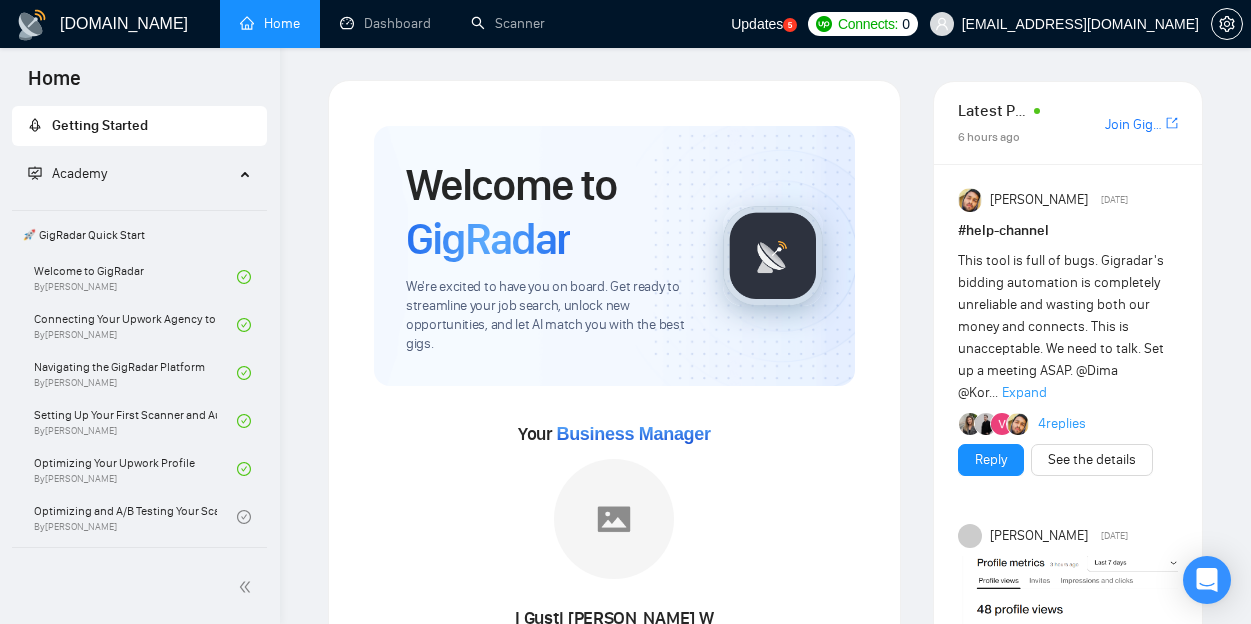 scroll, scrollTop: 0, scrollLeft: 0, axis: both 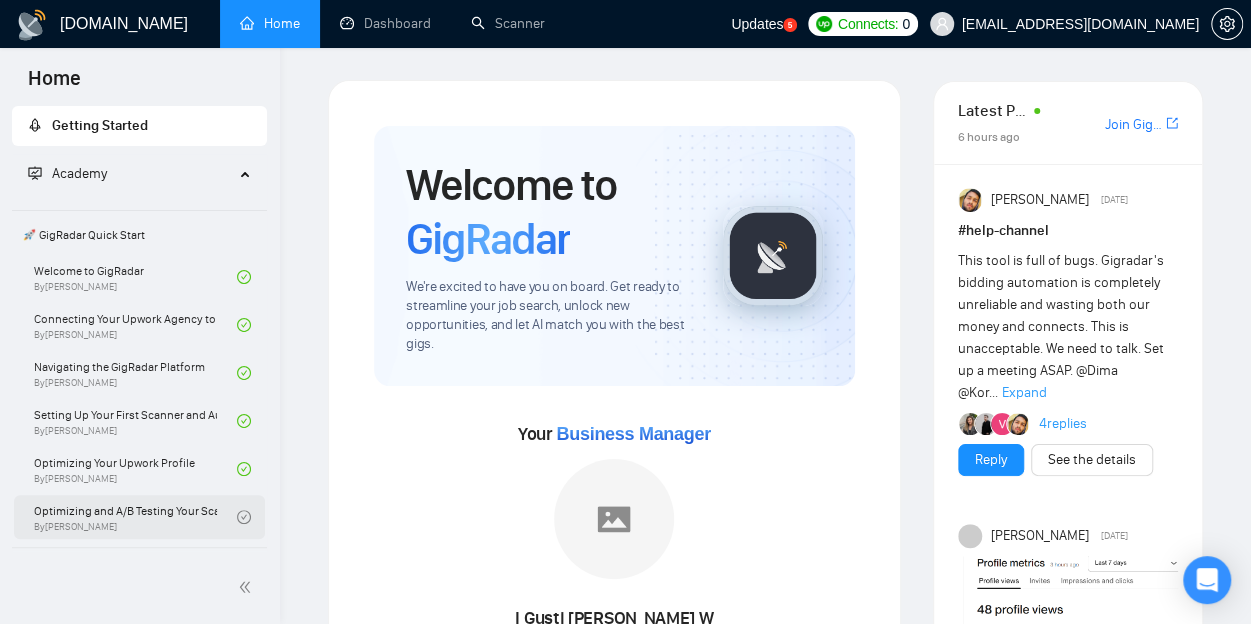click on "Optimizing and A/B Testing Your Scanner for Better Results By  [PERSON_NAME]" at bounding box center (135, 517) 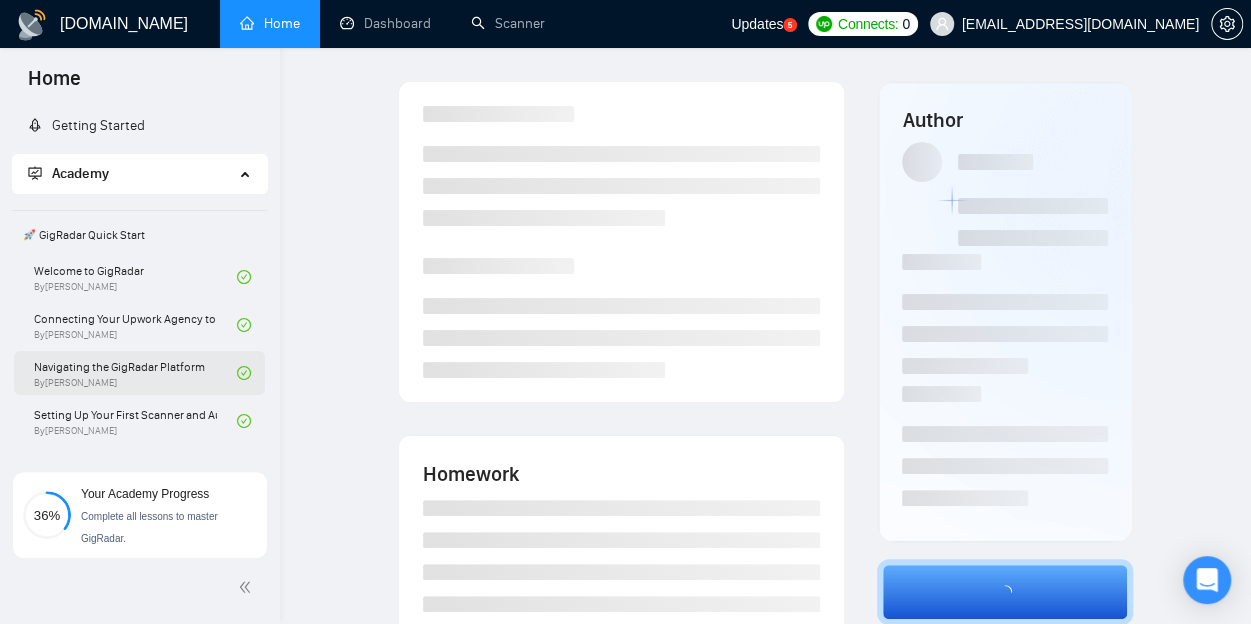 scroll, scrollTop: 400, scrollLeft: 0, axis: vertical 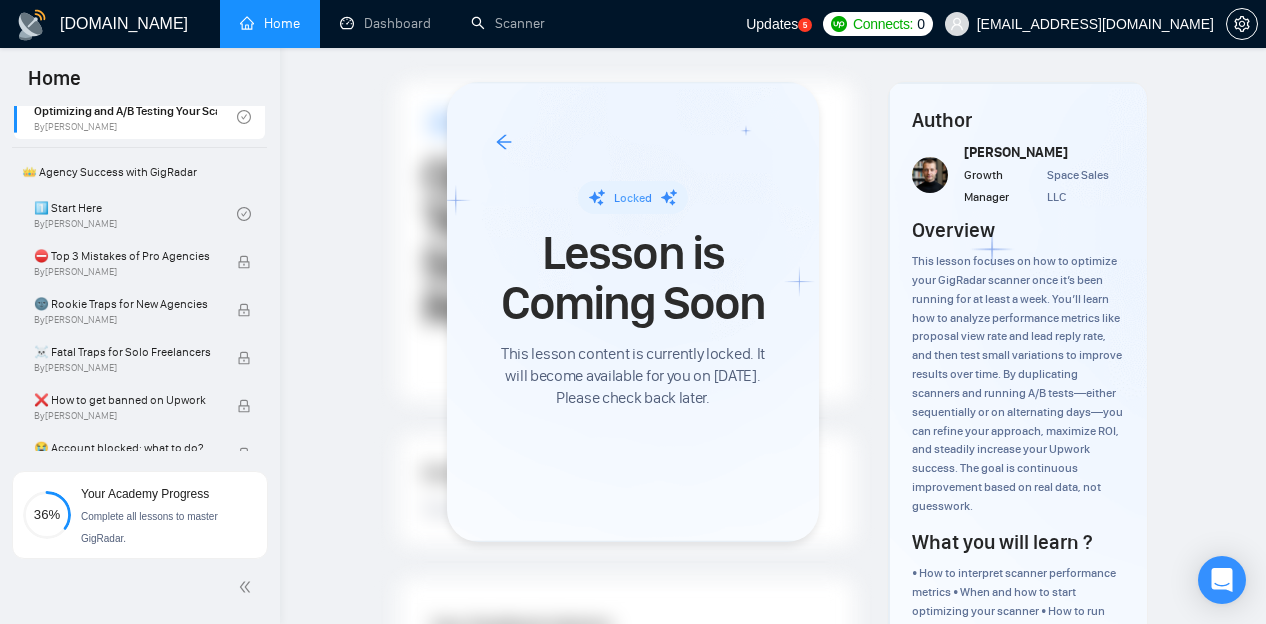 click at bounding box center [633, 312] 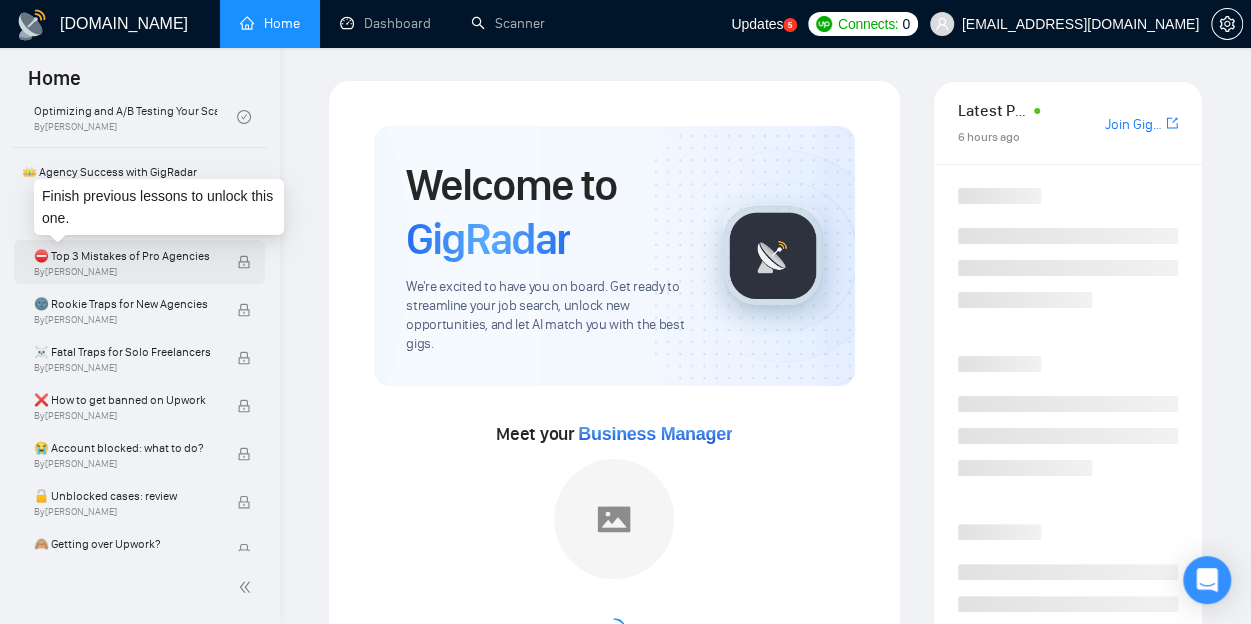scroll, scrollTop: 0, scrollLeft: 0, axis: both 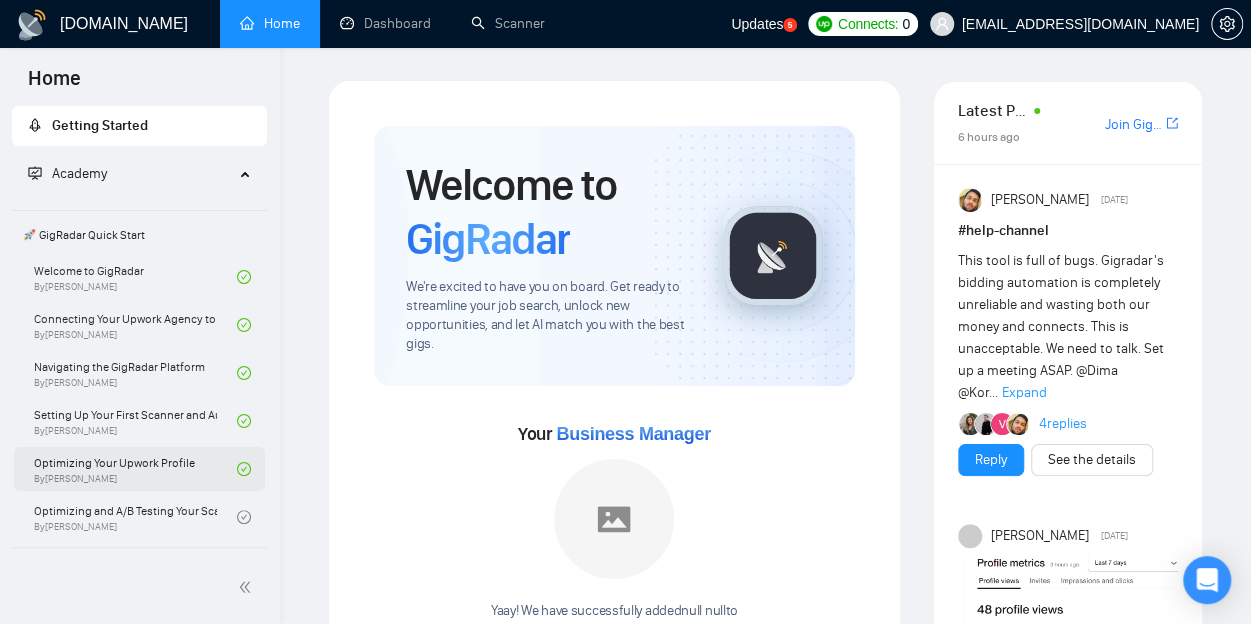 click on "Optimizing Your Upwork Profile By  [PERSON_NAME]" at bounding box center (135, 469) 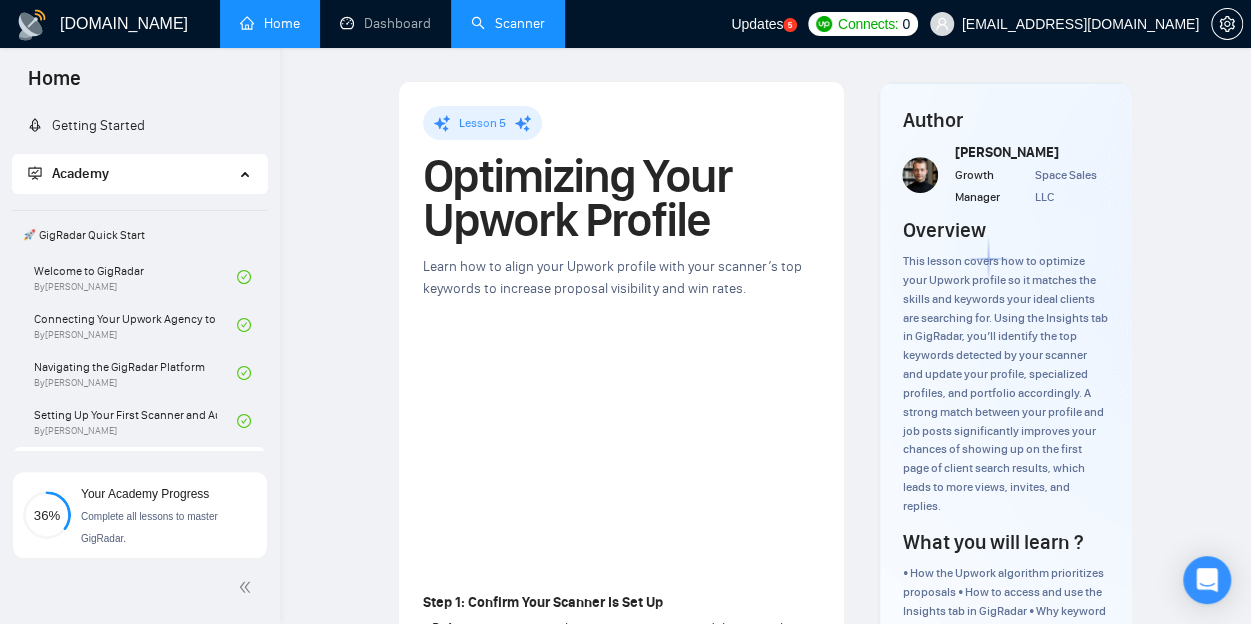 click on "Scanner" at bounding box center [508, 23] 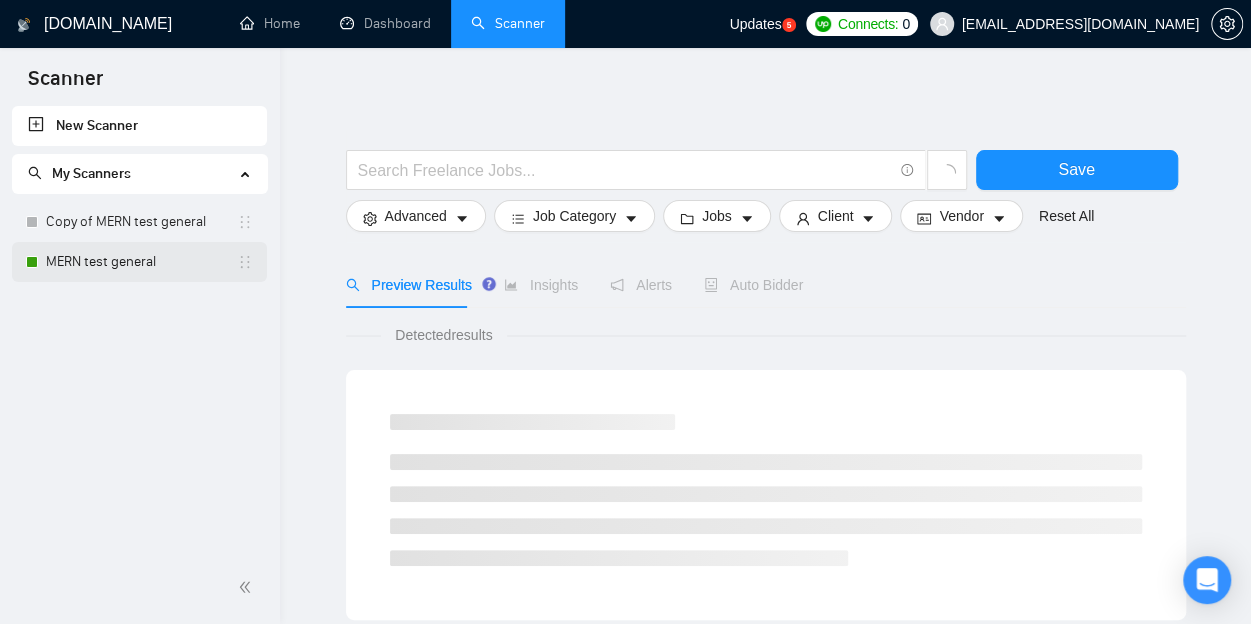 click on "MERN test general" at bounding box center (141, 262) 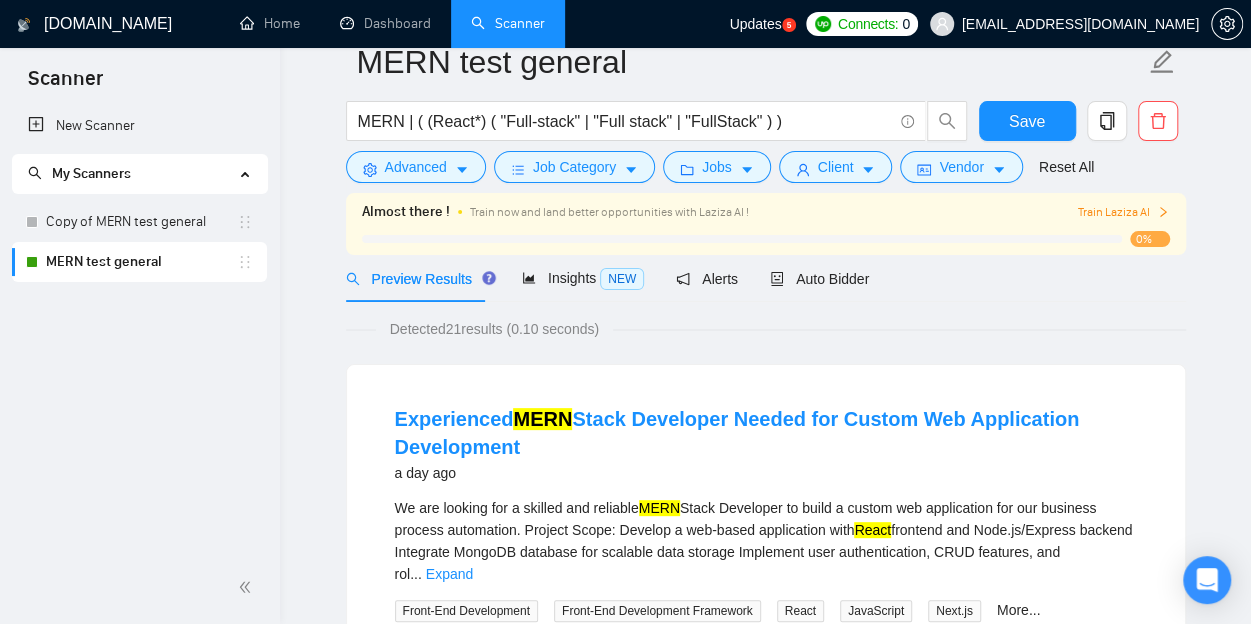 scroll, scrollTop: 0, scrollLeft: 0, axis: both 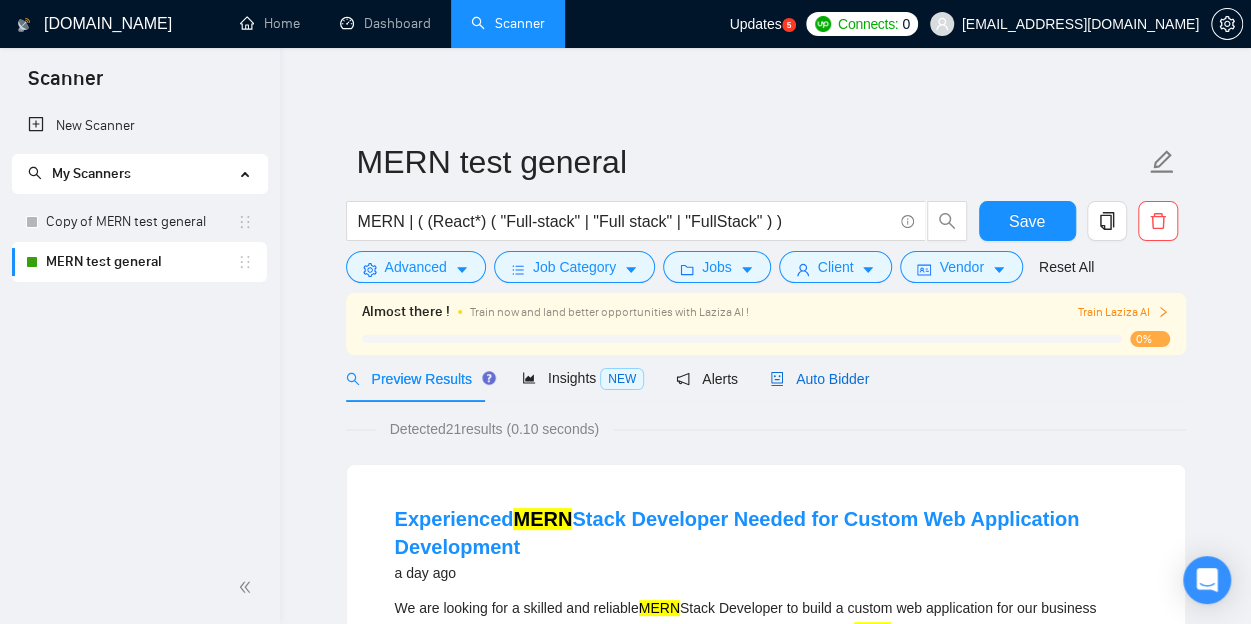 click on "Auto Bidder" at bounding box center (819, 379) 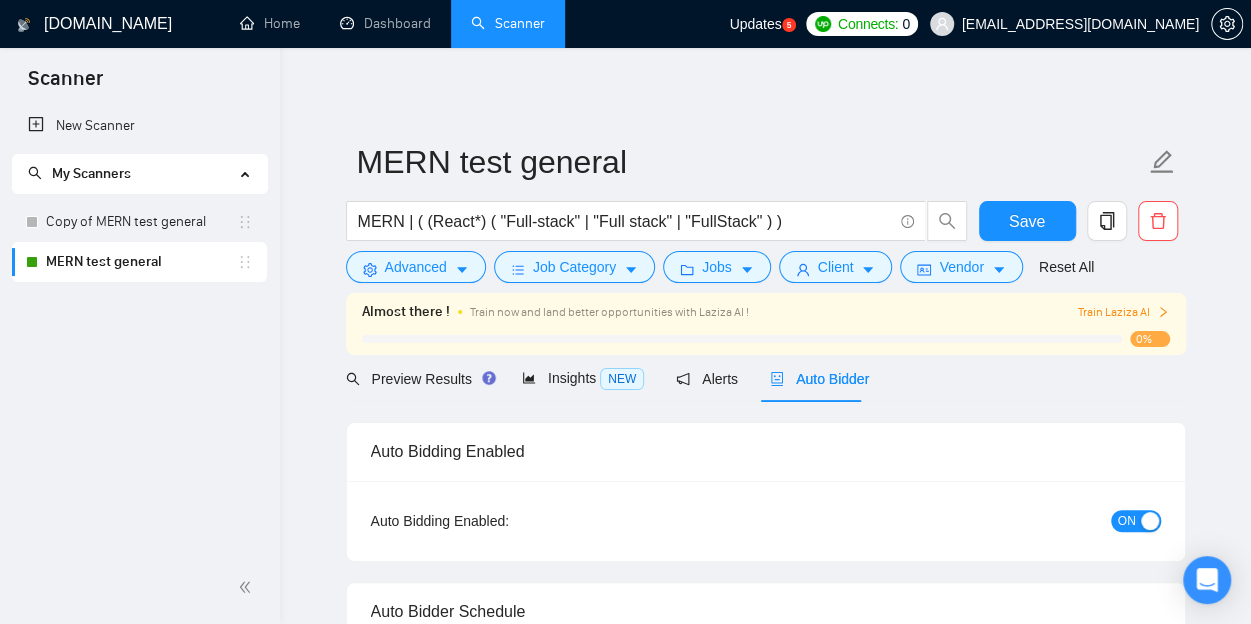 type 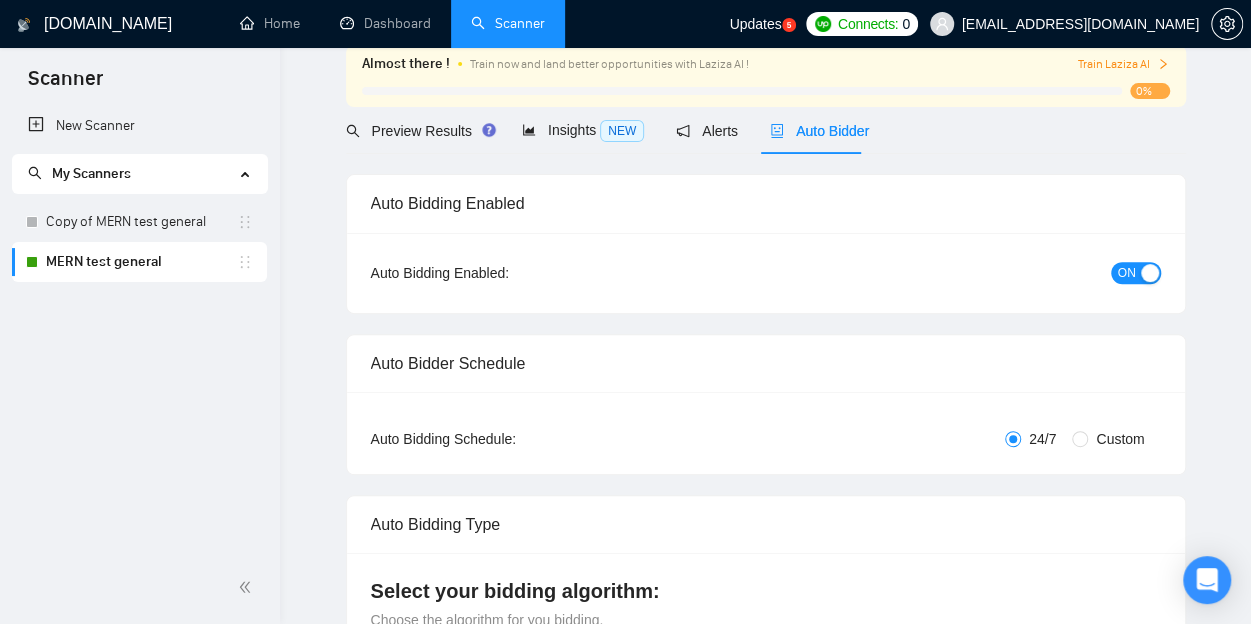 scroll, scrollTop: 0, scrollLeft: 0, axis: both 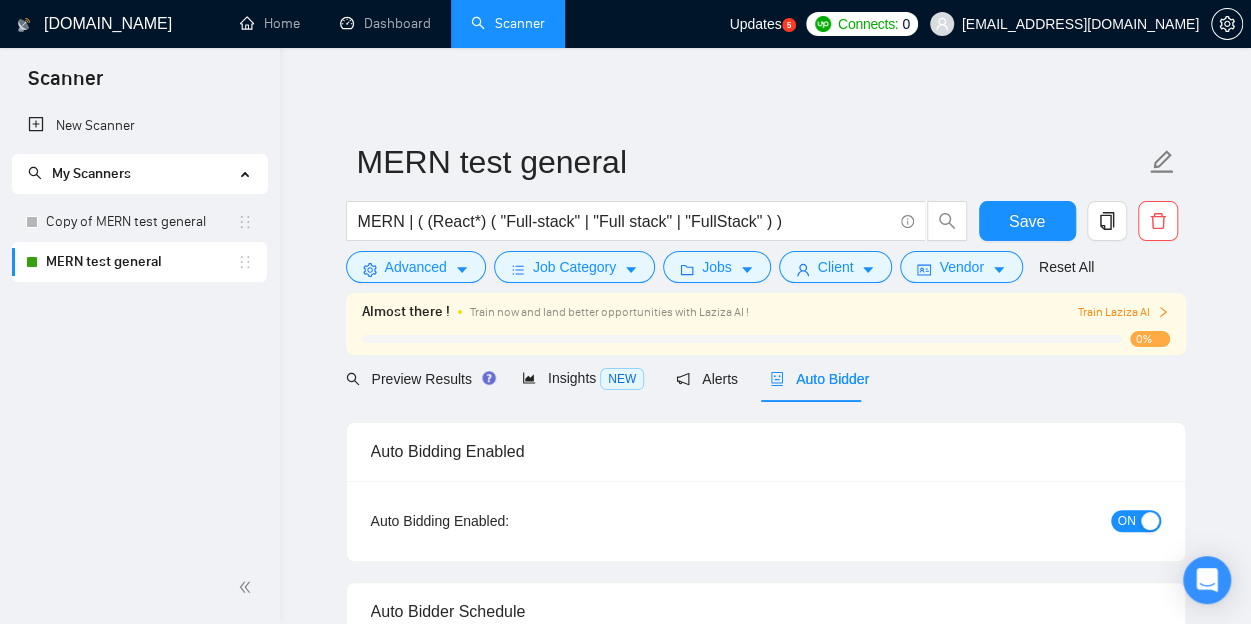 click on "MERN test general MERN | ( (React*) ( "Full-stack" | "Full stack" | "FullStack" ) ) Save Advanced   Job Category   Jobs   Client   Vendor   Reset All Almost there ! Train now and land better opportunities with Laziza AI ! Train Laziza AI 0% Preview Results Insights NEW Alerts Auto Bidder Auto Bidding Enabled Auto Bidding Enabled: ON Auto Bidder Schedule Auto Bidding Type: Automated (recommended) Semi-automated Auto Bidding Schedule: 24/7 Custom Custom Auto Bidder Schedule Repeat every week [DATE] [DATE] [DATE] [DATE] [DATE] [DATE] [DATE] Active Hours ( [GEOGRAPHIC_DATA]/[GEOGRAPHIC_DATA] ): From: To: ( 24  hours) [GEOGRAPHIC_DATA]/[GEOGRAPHIC_DATA] Auto Bidding Type Select your bidding algorithm: Choose the algorithm for you bidding. The price per proposal does not include your connects expenditure. Template Bidder Works great for narrow segments and short cover letters that don't change. 0.50  credits / proposal Sardor AI 🤖 Personalise your cover letter with ai [placeholders] 1.00  credits / proposal Experimental Laziza AI  👑   NEW   2.00" at bounding box center [765, 2541] 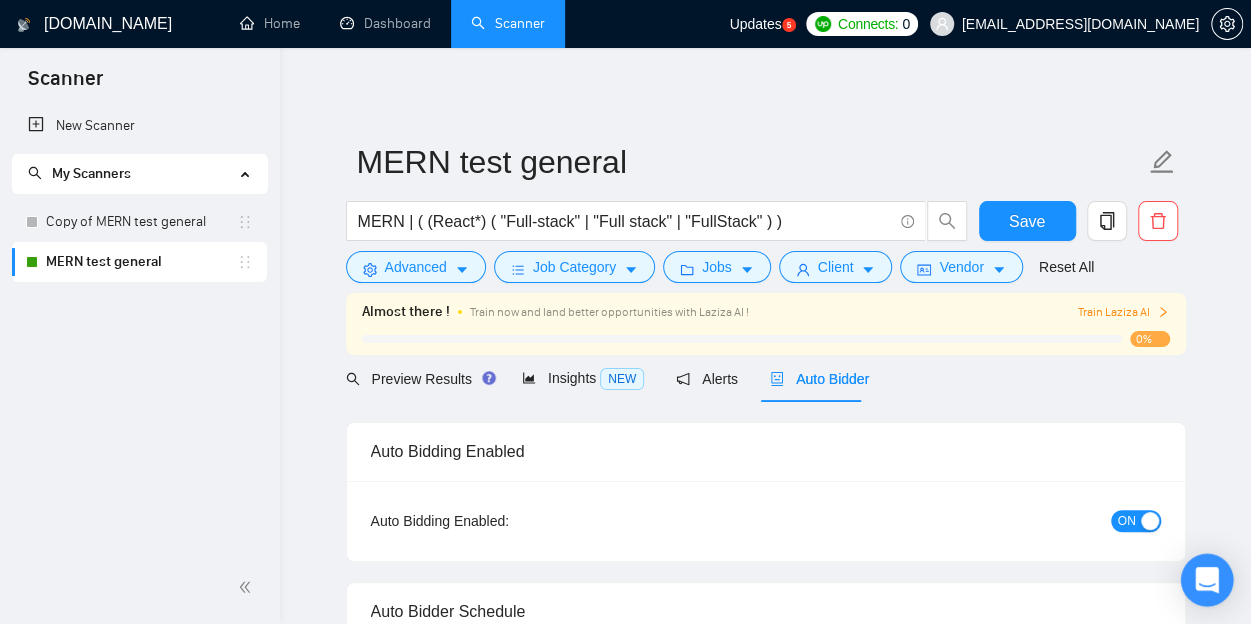 click 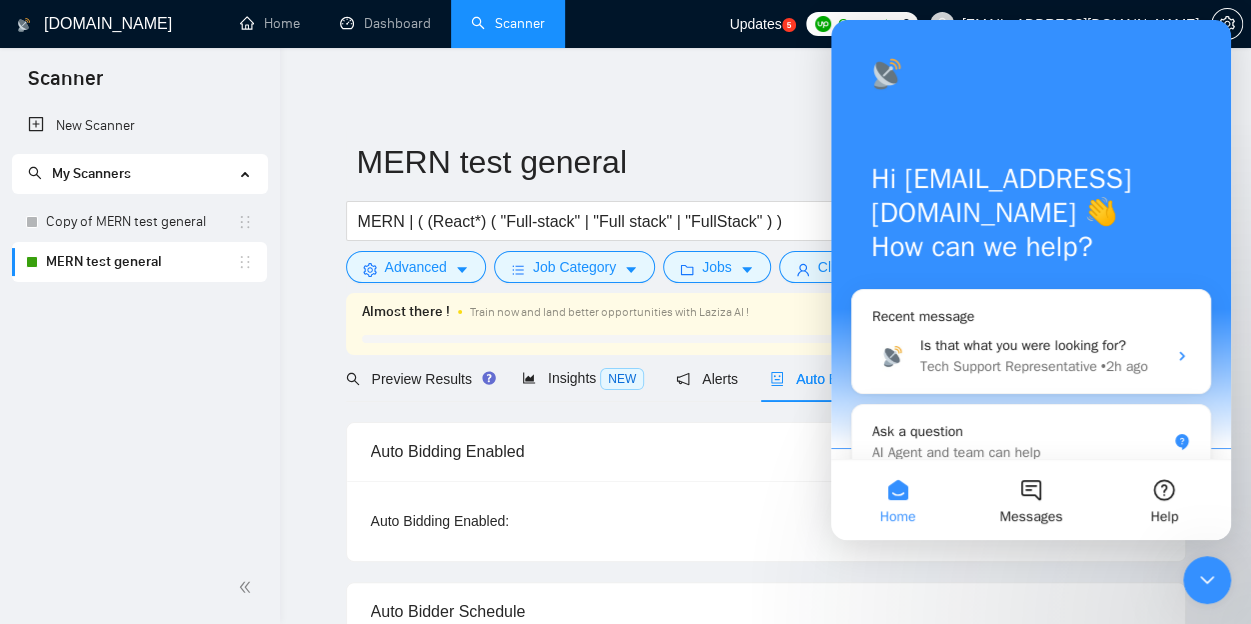 scroll, scrollTop: 0, scrollLeft: 0, axis: both 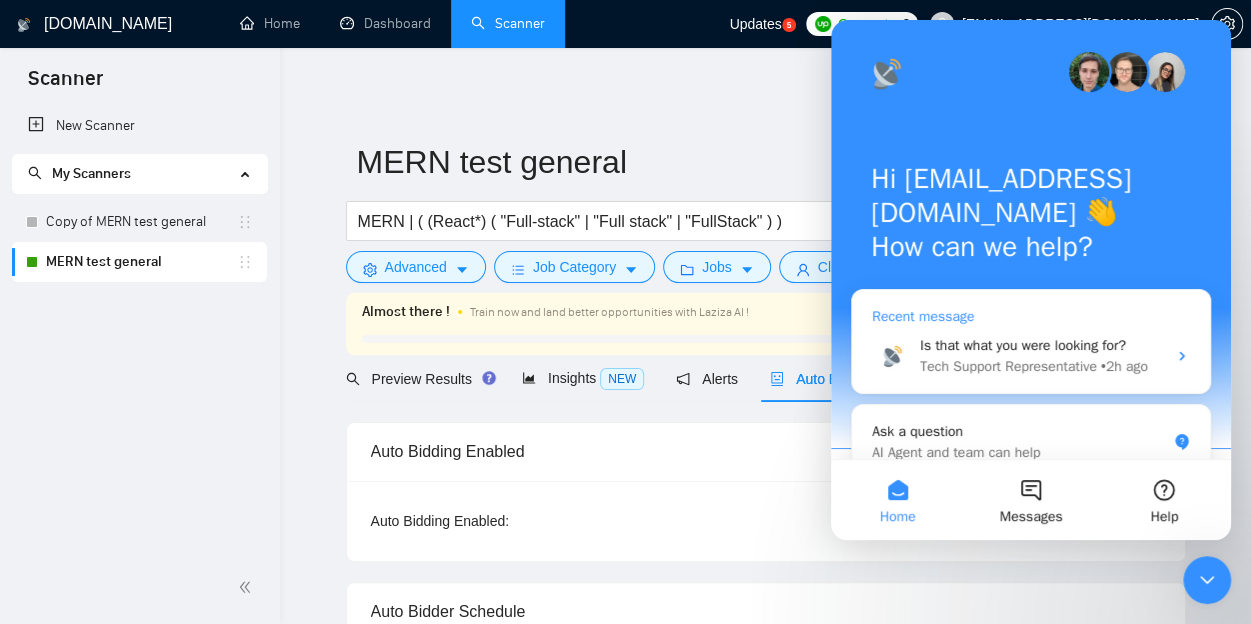 click on "Is that what you were looking for? Tech Support Representative •  2h ago" at bounding box center [1031, 356] 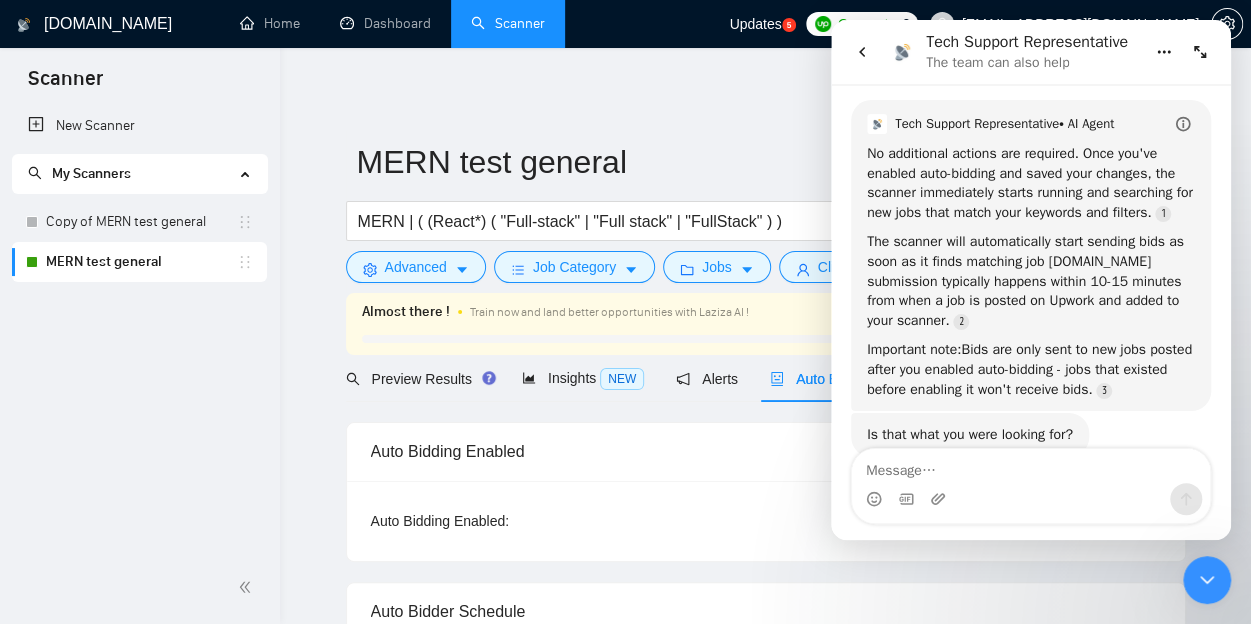 scroll, scrollTop: 263, scrollLeft: 0, axis: vertical 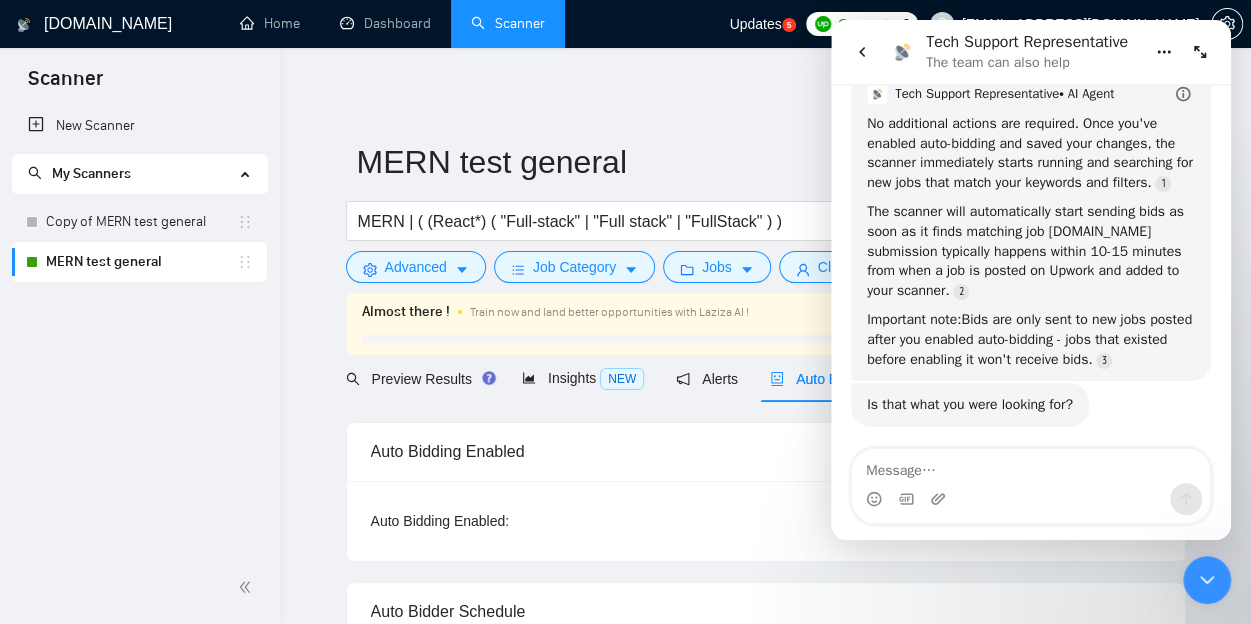 click 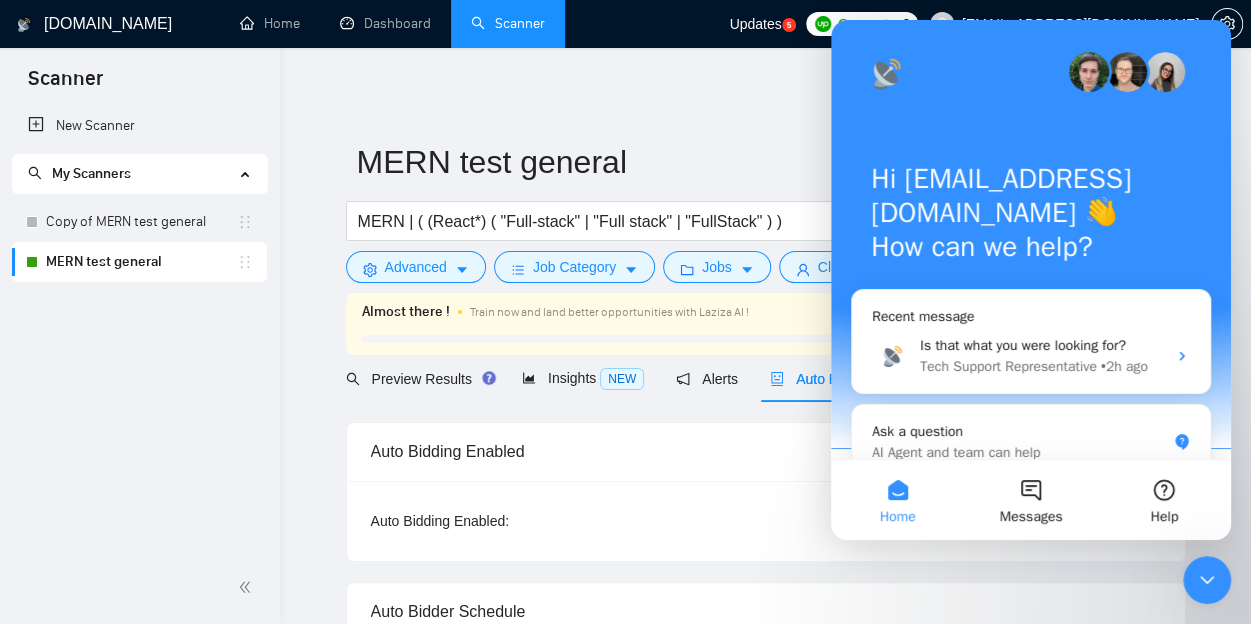 scroll, scrollTop: 0, scrollLeft: 0, axis: both 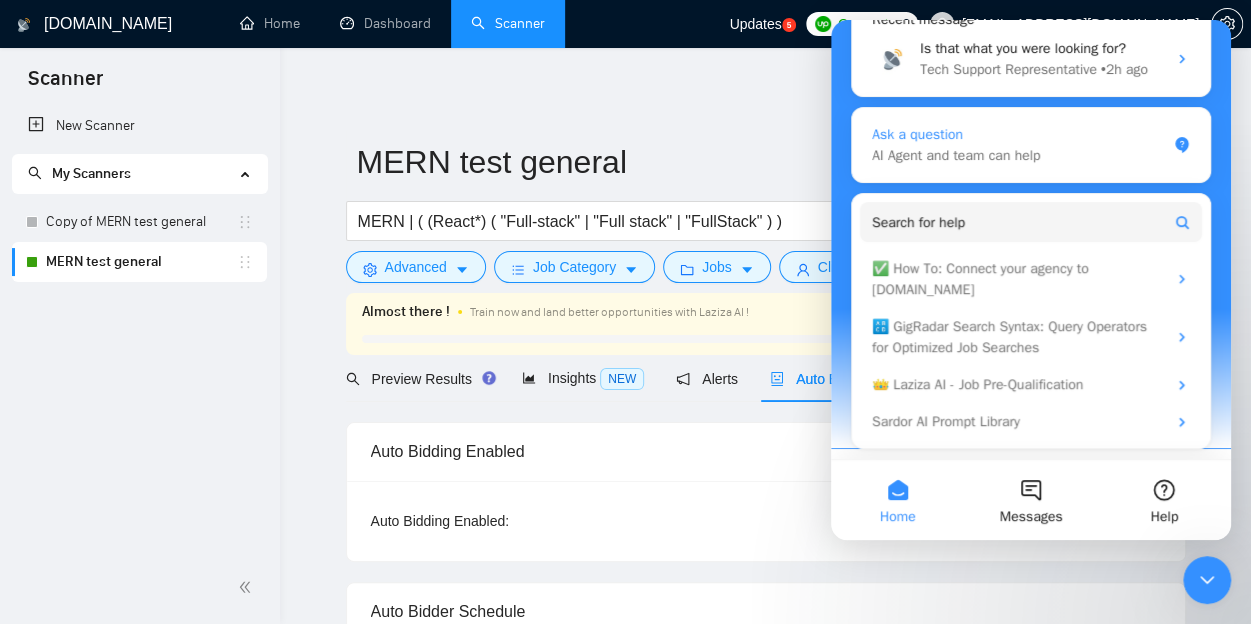 click on "AI Agent and team can help" at bounding box center (1019, 155) 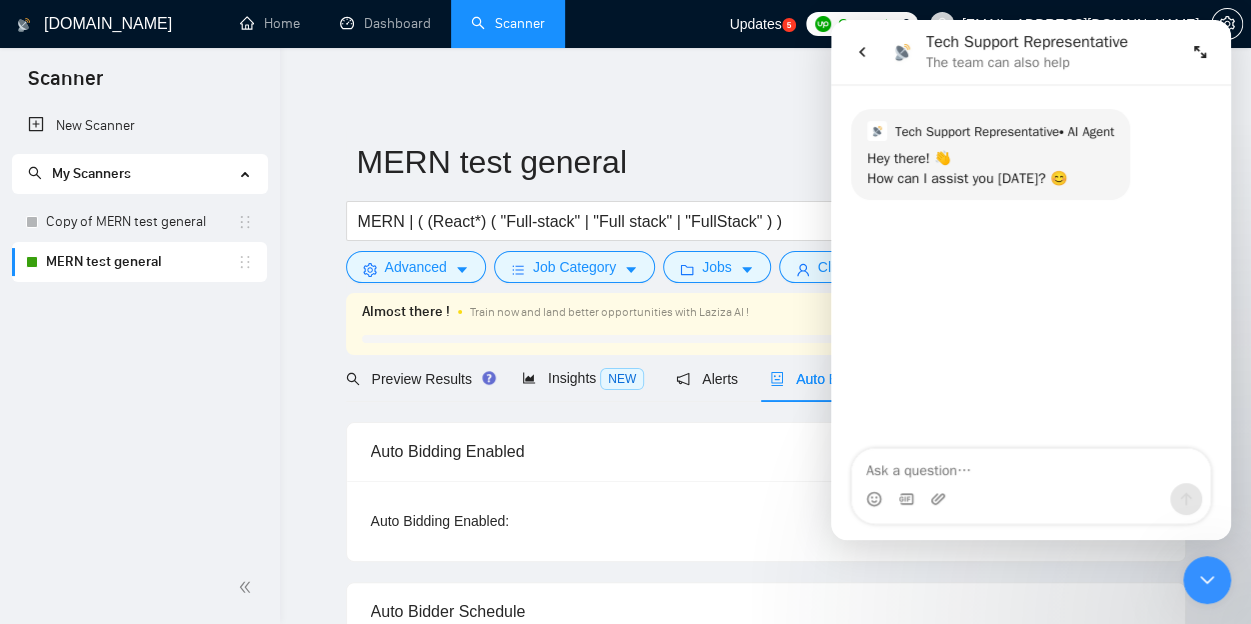 scroll, scrollTop: 0, scrollLeft: 0, axis: both 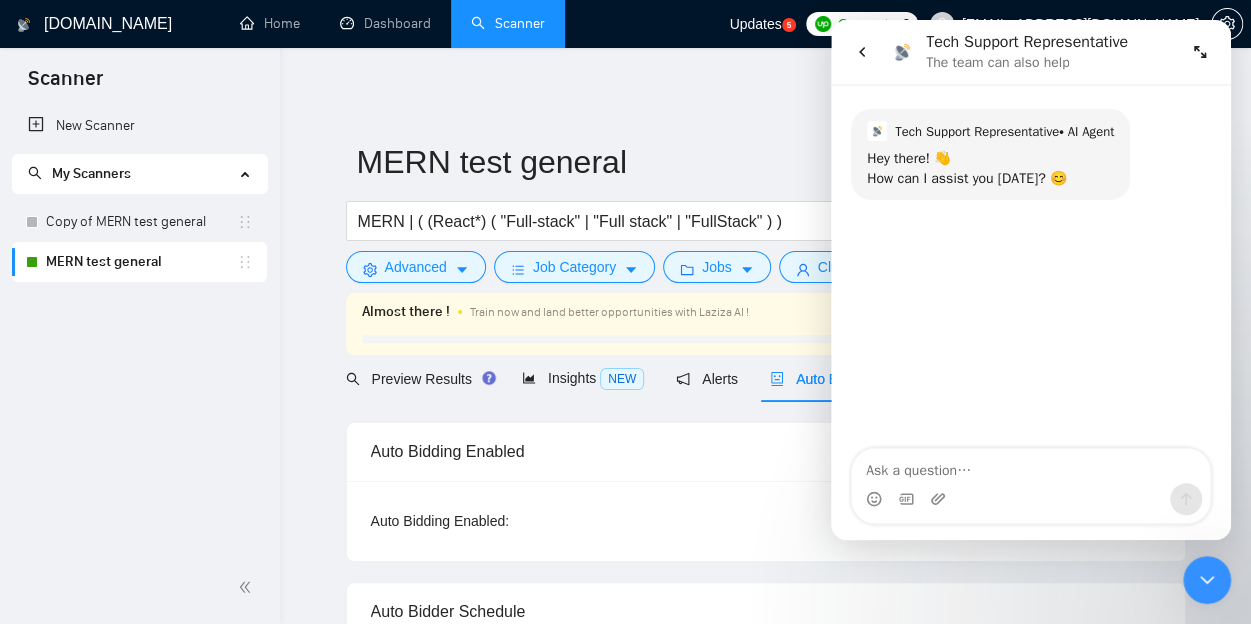 click at bounding box center [1031, 466] 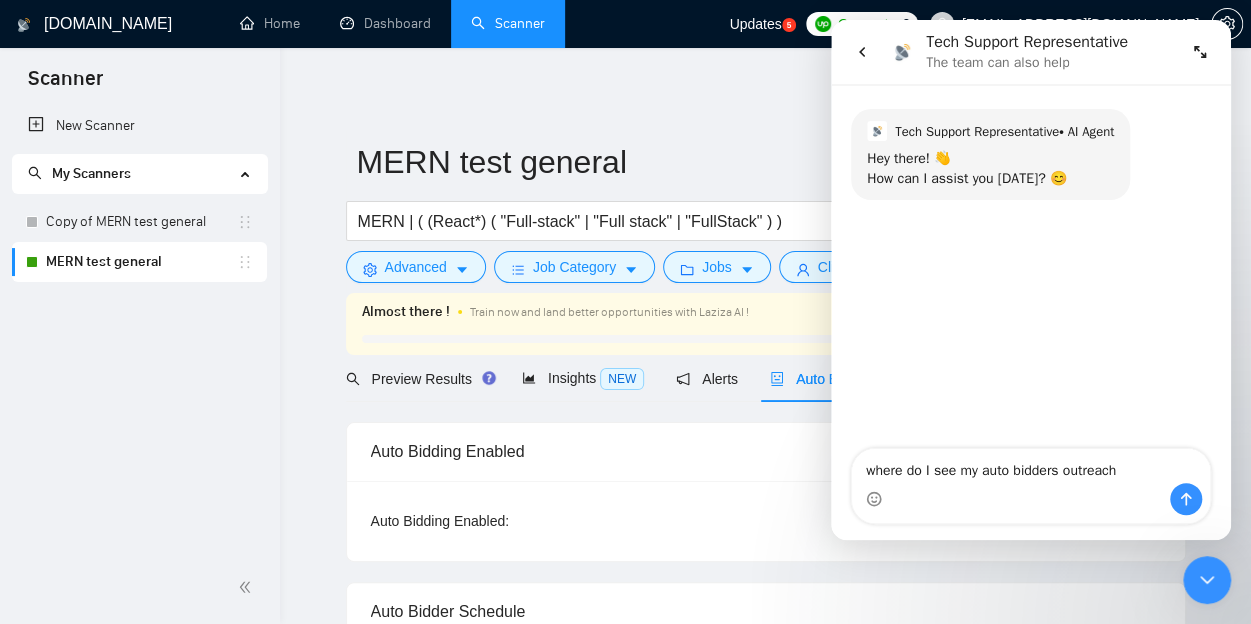 type on "where do I see my auto bidders outreach?" 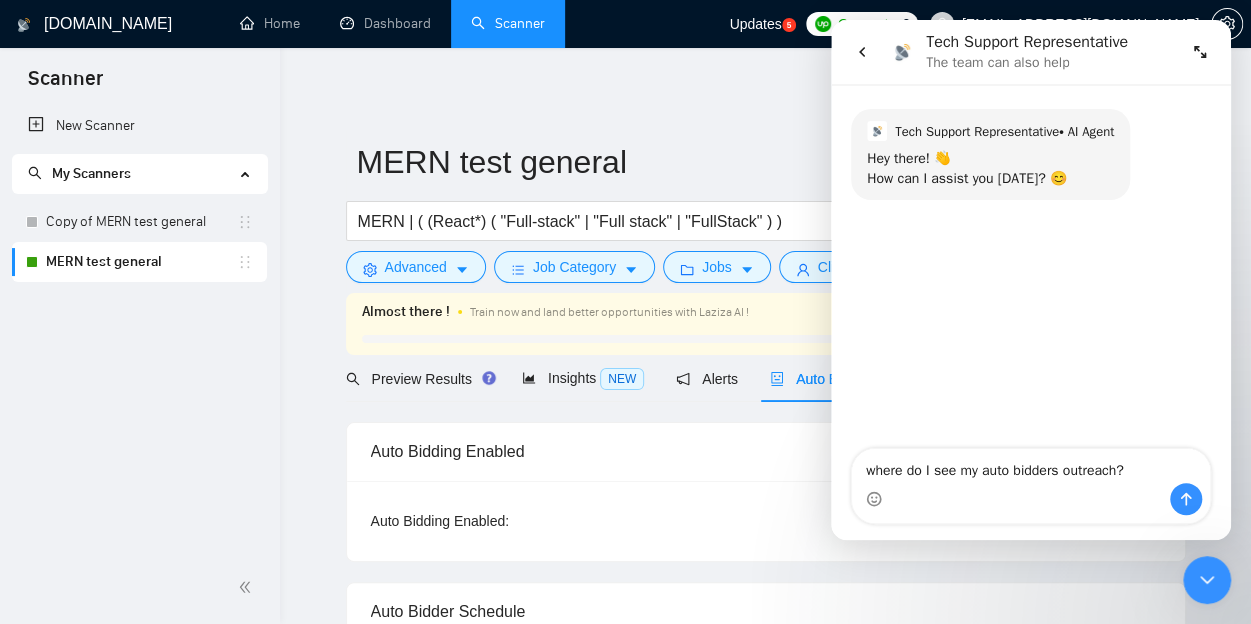 type 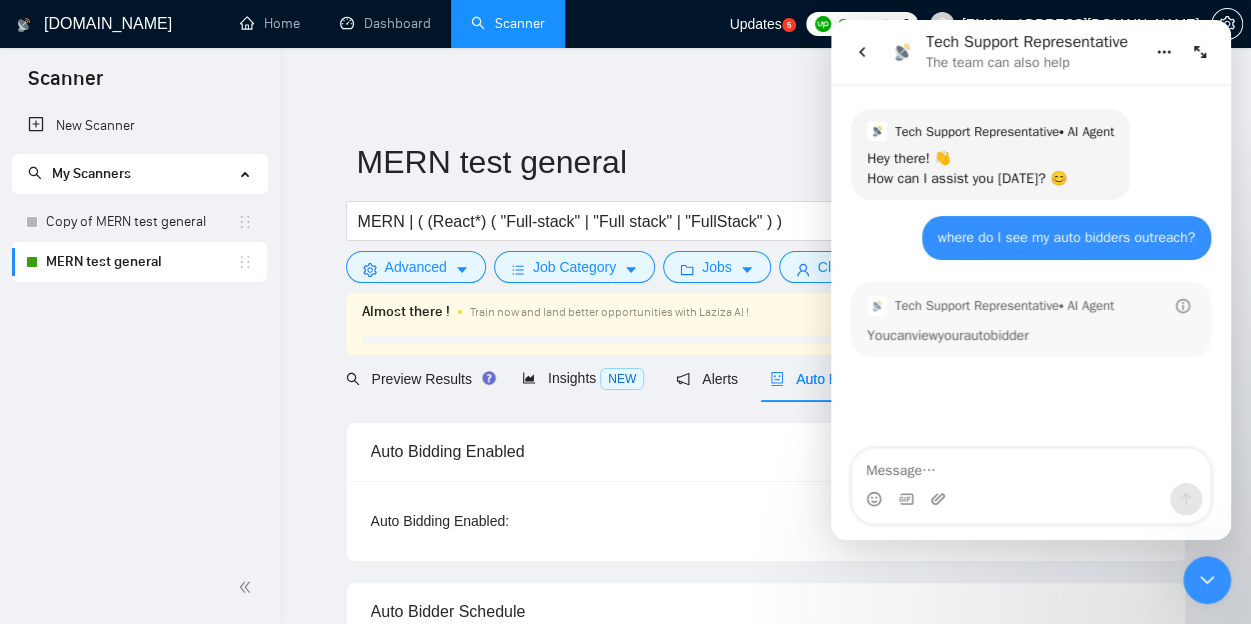 scroll, scrollTop: 3, scrollLeft: 0, axis: vertical 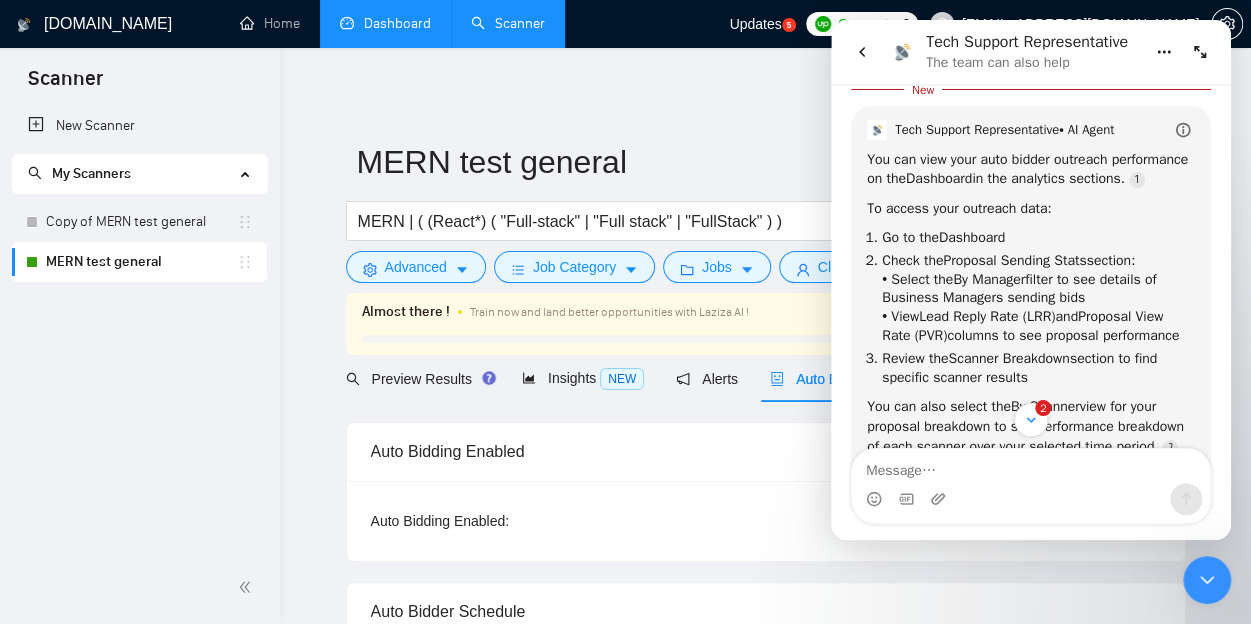click on "Dashboard" at bounding box center (385, 23) 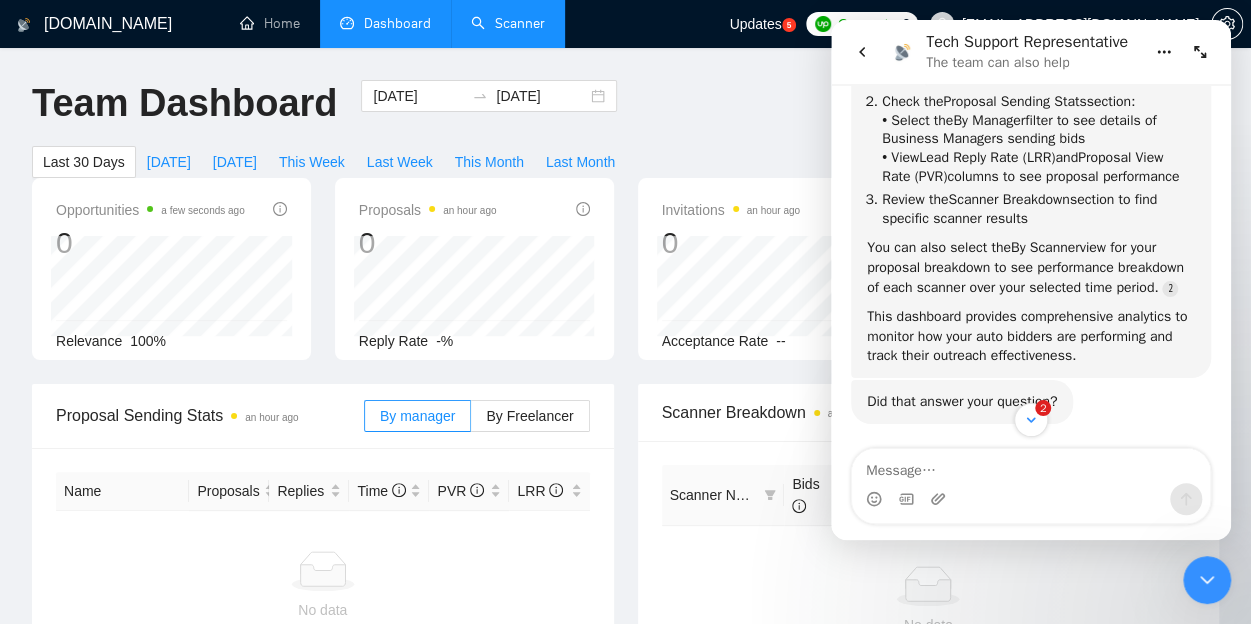 scroll, scrollTop: 415, scrollLeft: 0, axis: vertical 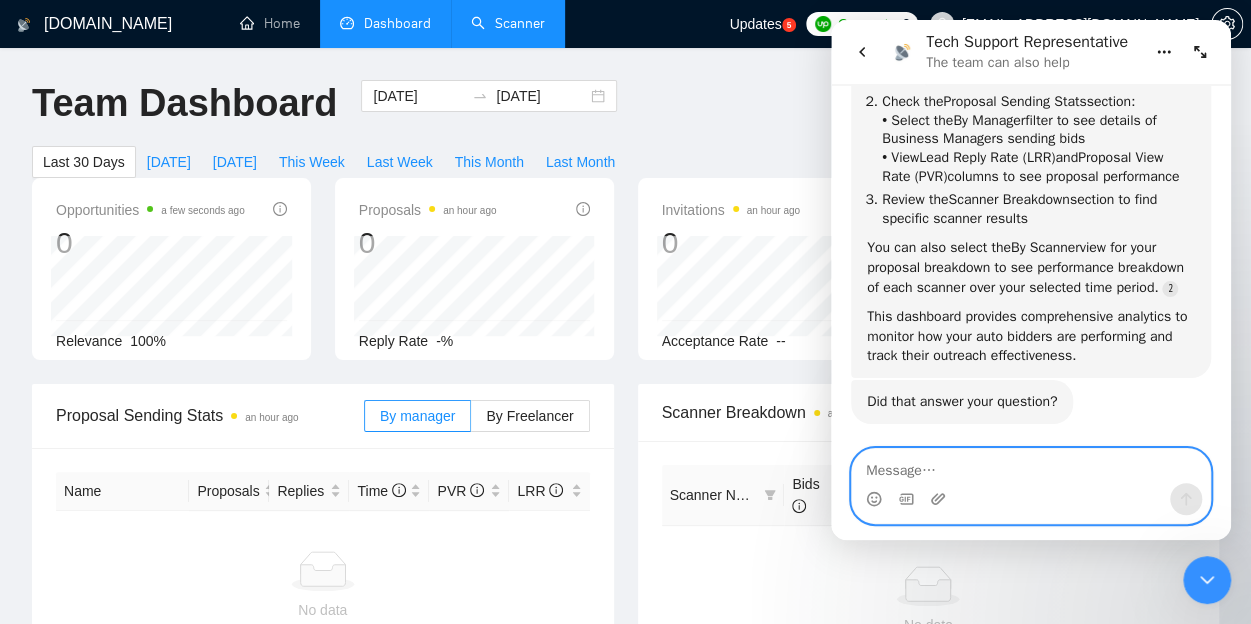 click at bounding box center [1031, 466] 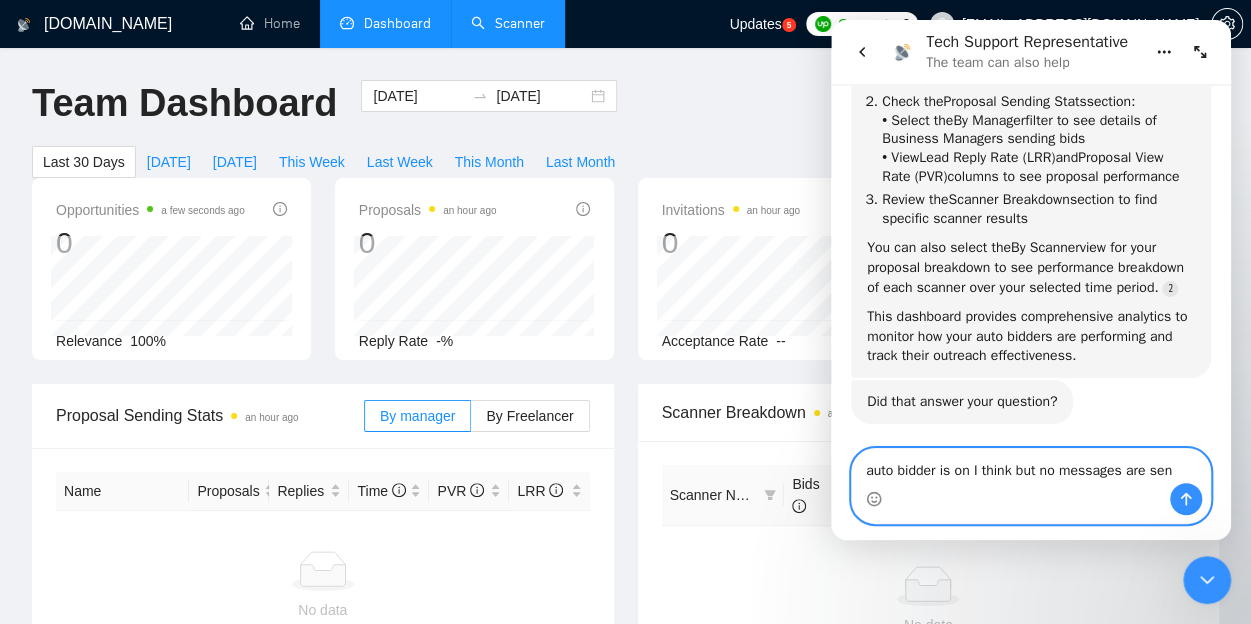 type on "auto bidder is on I think but no messages are sent" 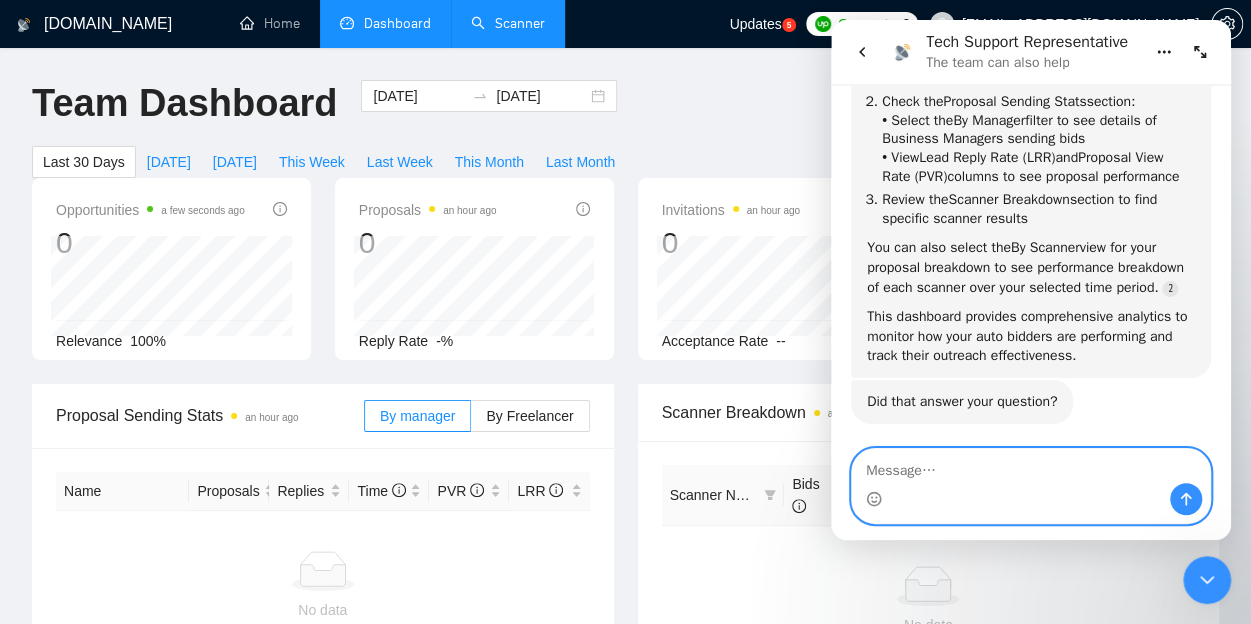 scroll, scrollTop: 446, scrollLeft: 0, axis: vertical 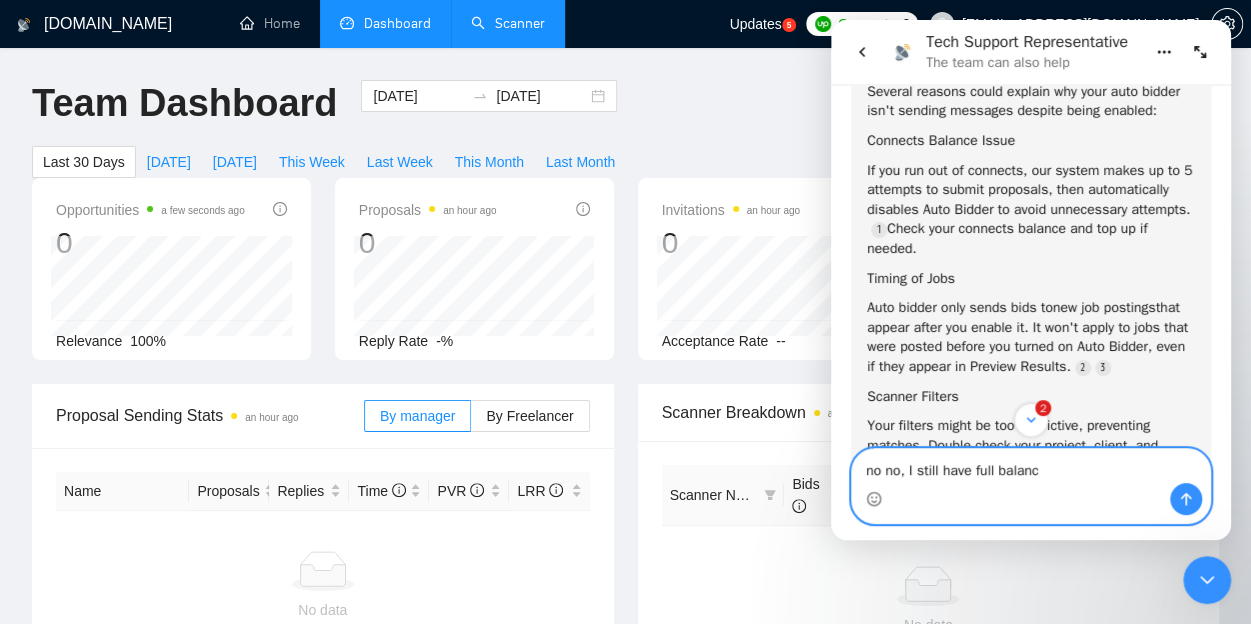 type on "no no, I still have full balance" 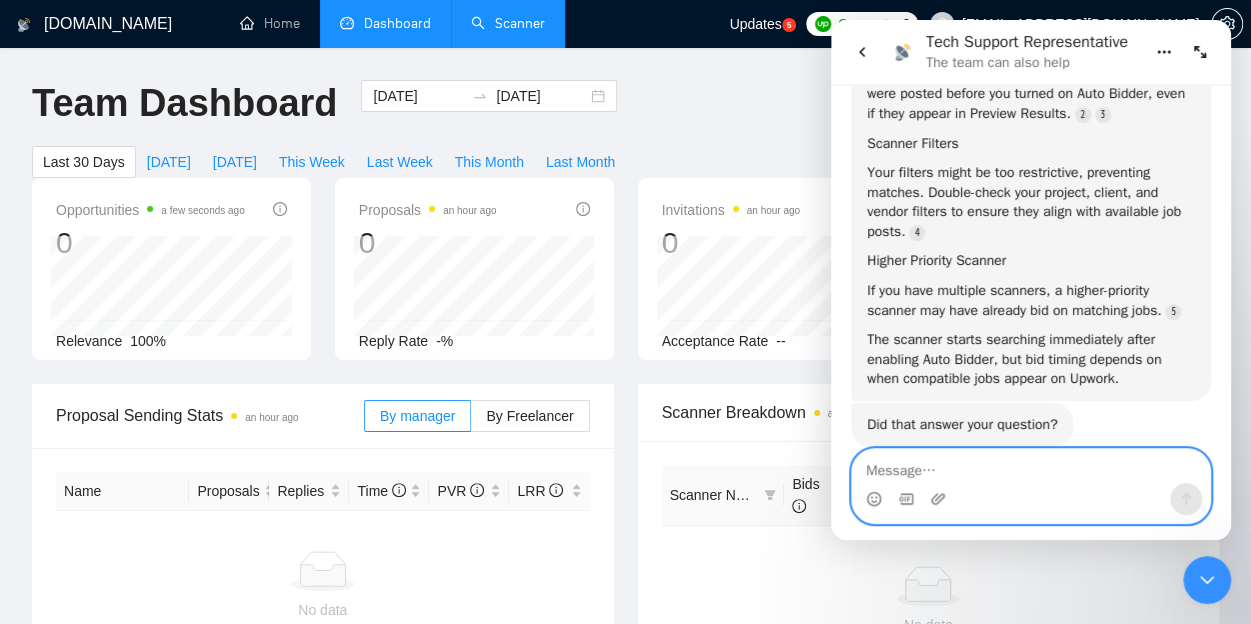 scroll, scrollTop: 1275, scrollLeft: 0, axis: vertical 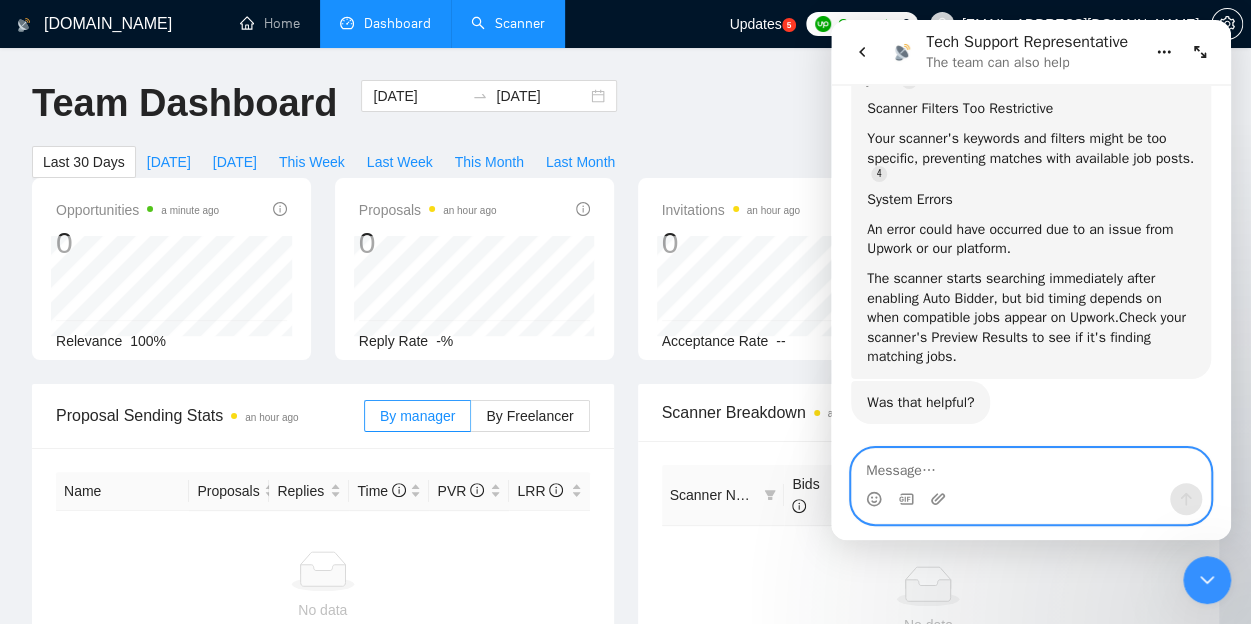 click at bounding box center (1031, 466) 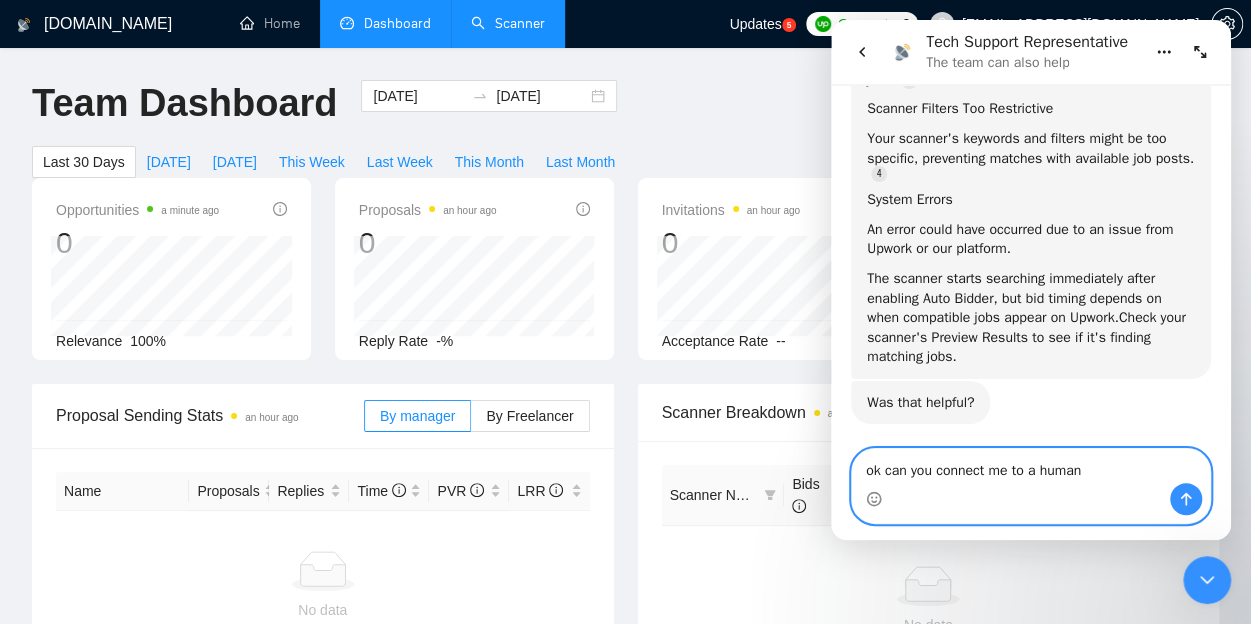 type on "ok can you connect me to a human?" 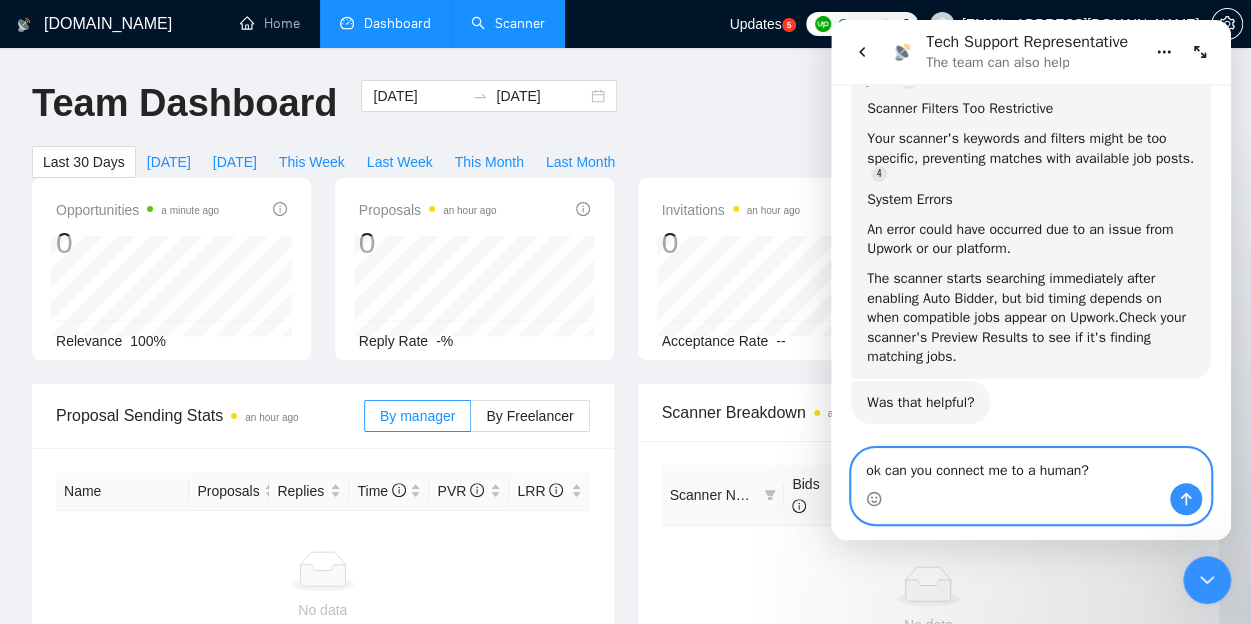 type 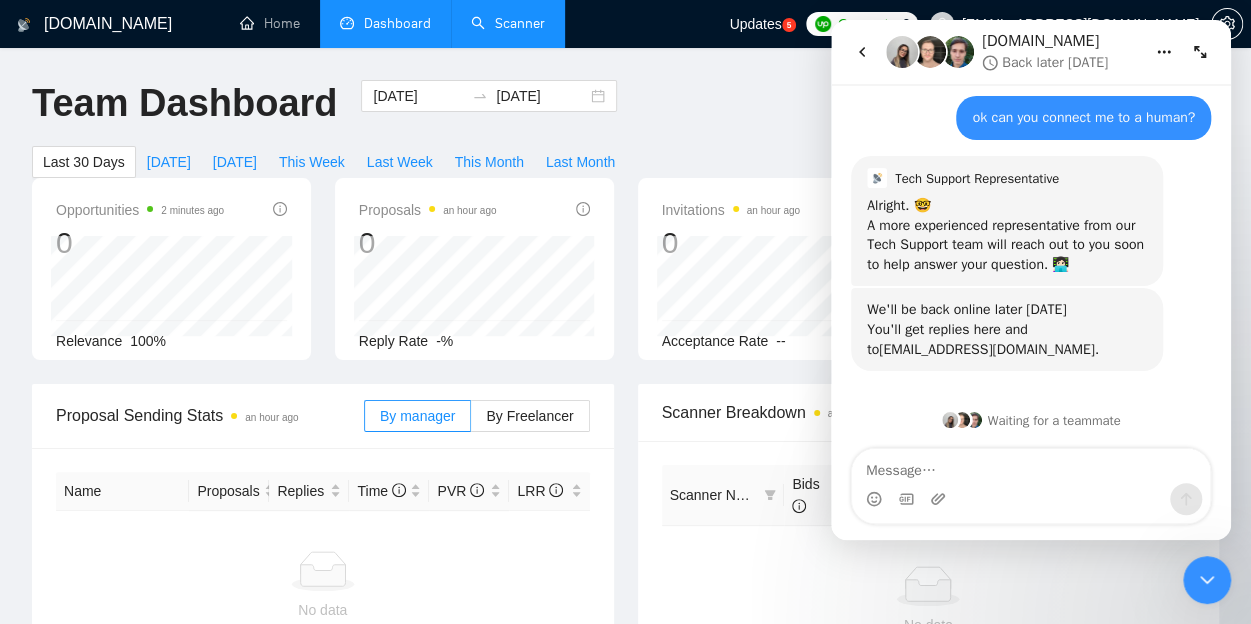 click on "Scanner" at bounding box center (508, 23) 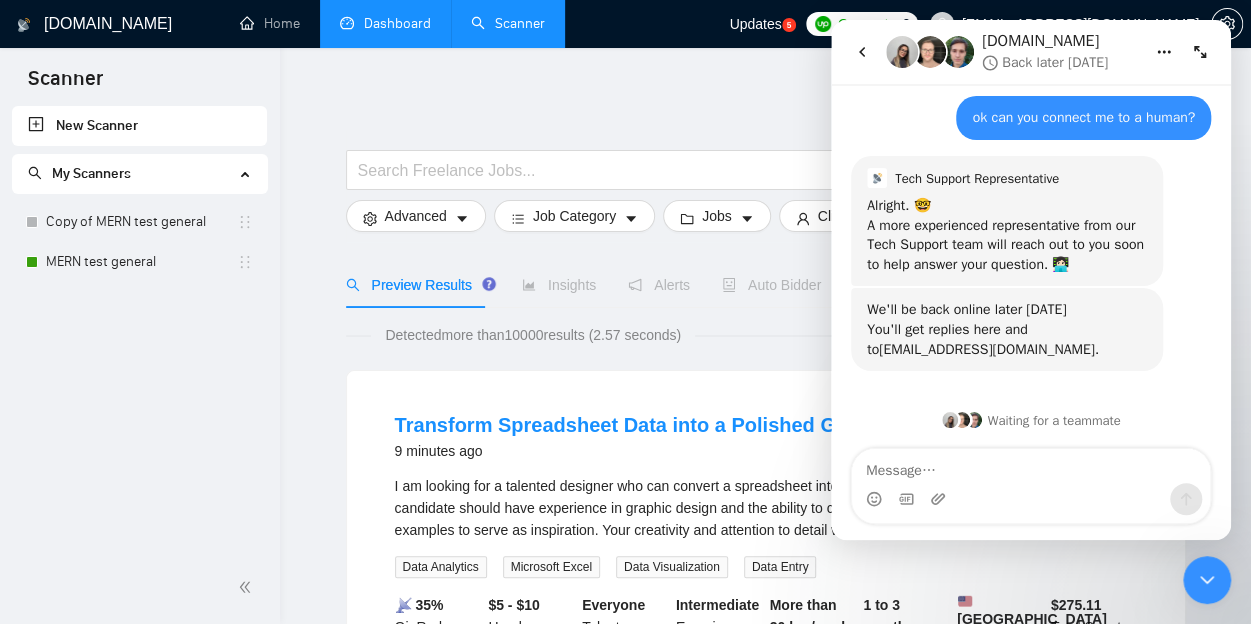 click 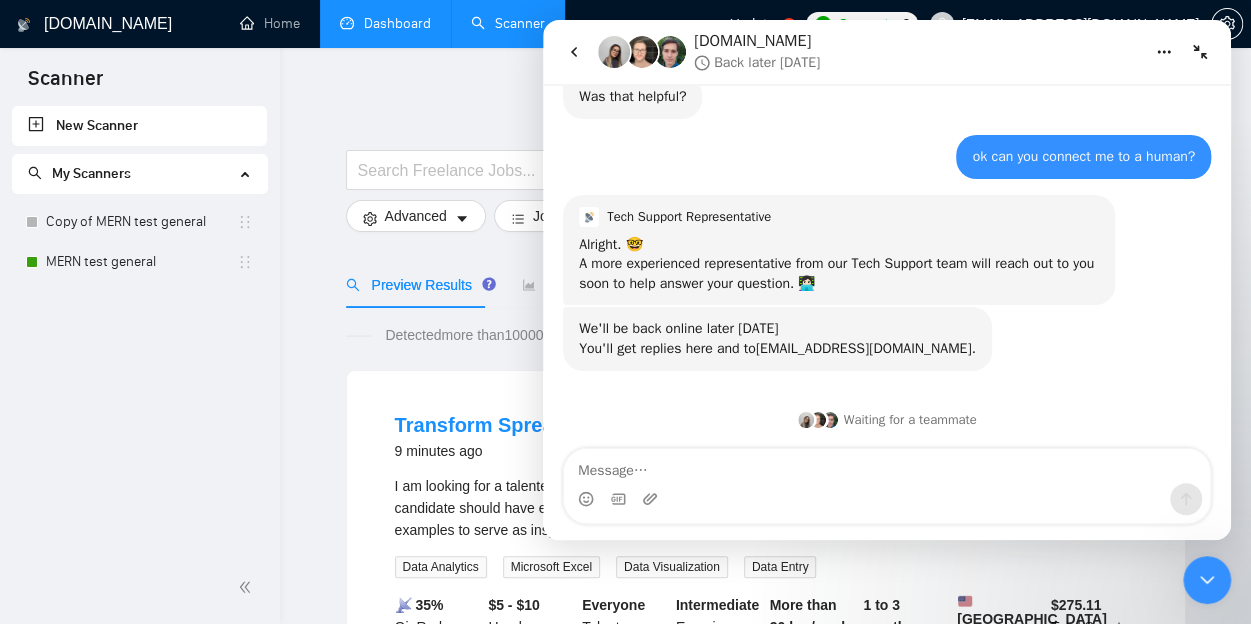 scroll, scrollTop: 1806, scrollLeft: 0, axis: vertical 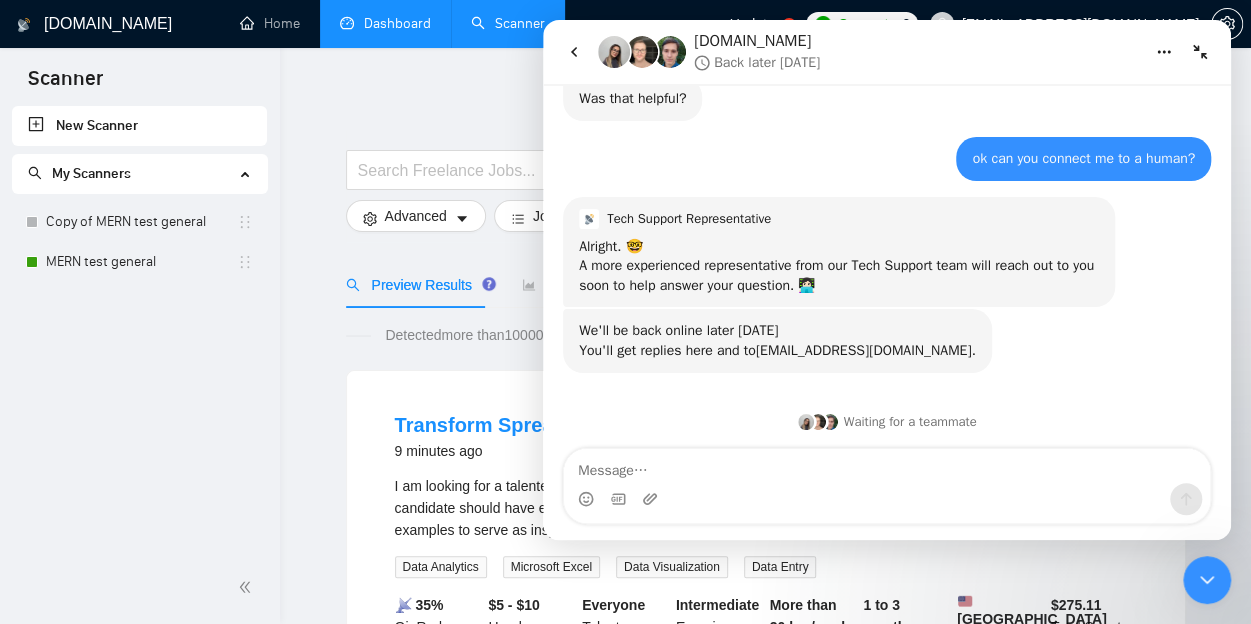 click 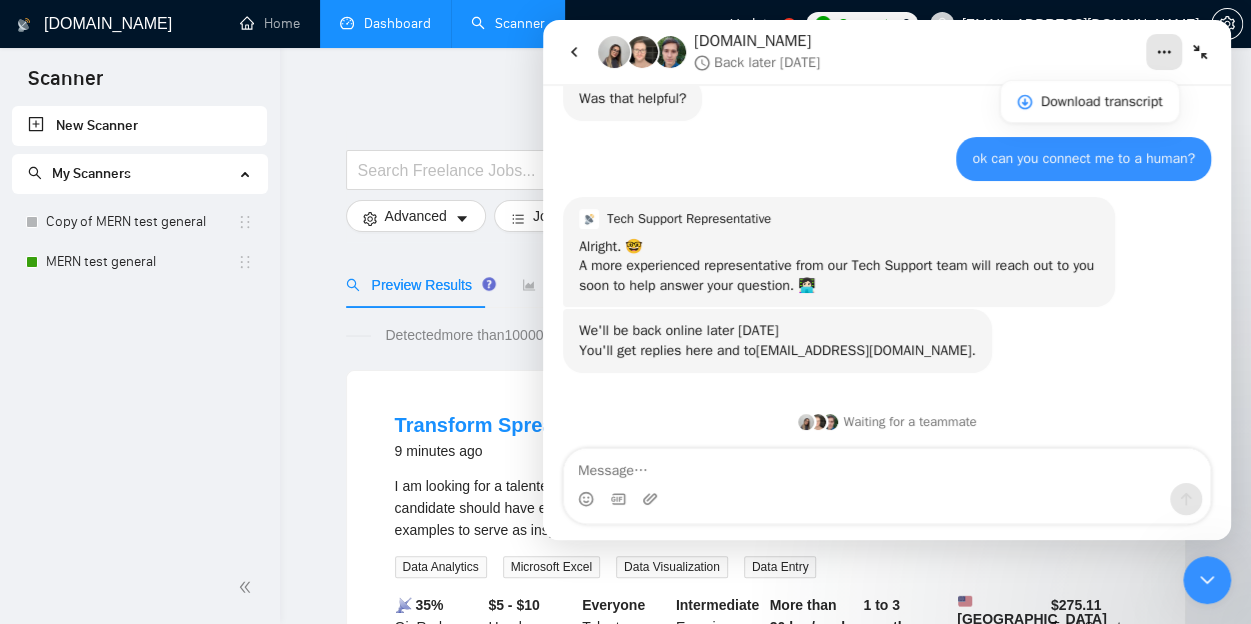 click on "[DOMAIN_NAME] Back later [DATE]" at bounding box center (871, 52) 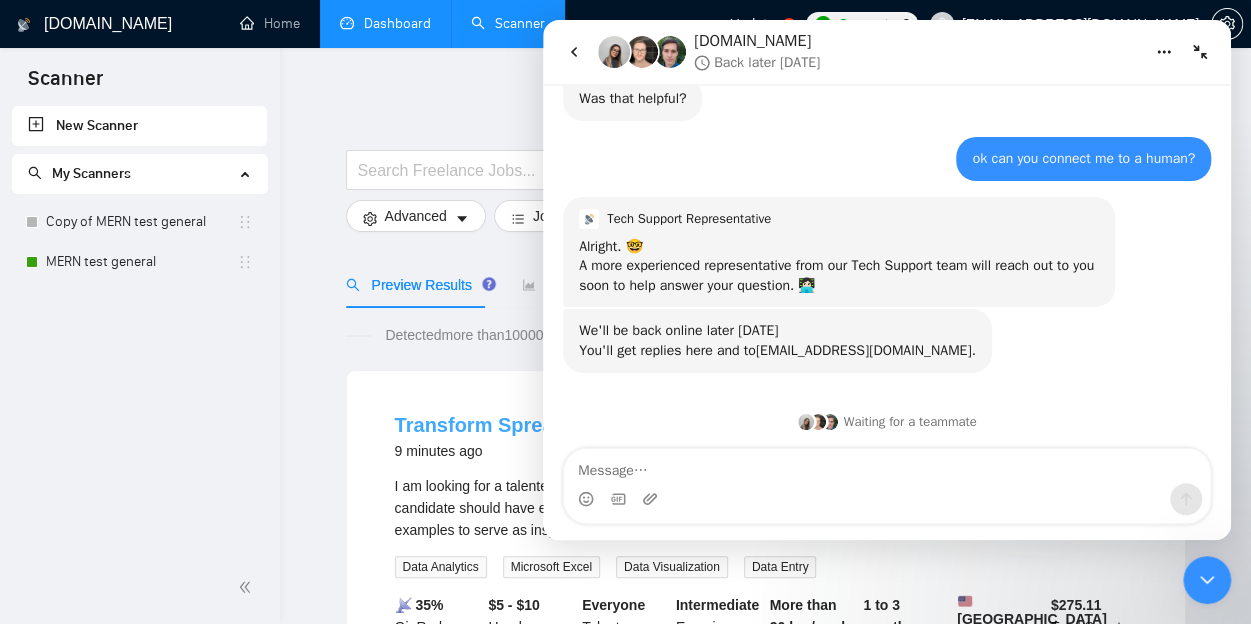 drag, startPoint x: 172, startPoint y: 476, endPoint x: 472, endPoint y: 423, distance: 304.6457 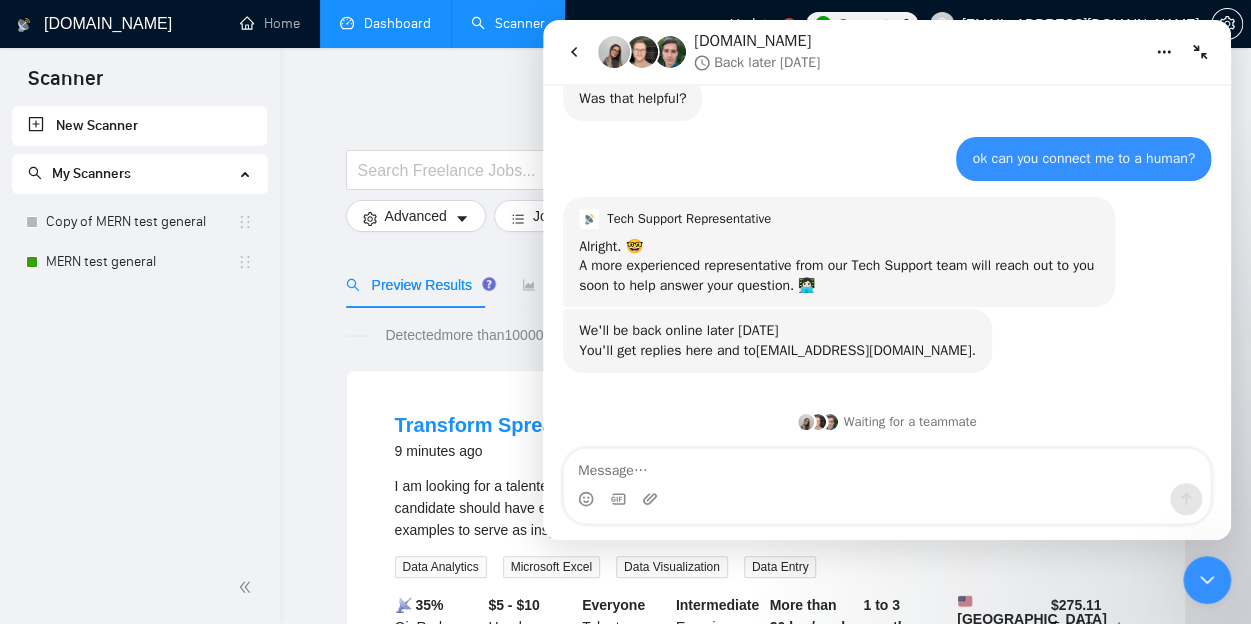 click 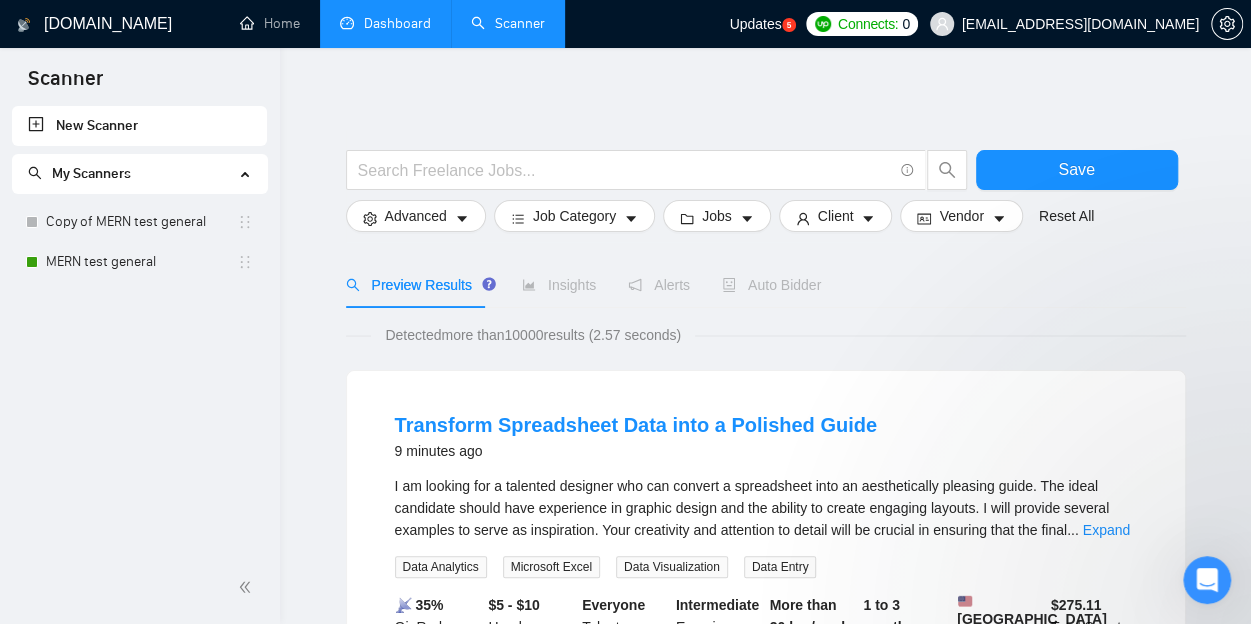 scroll, scrollTop: 0, scrollLeft: 0, axis: both 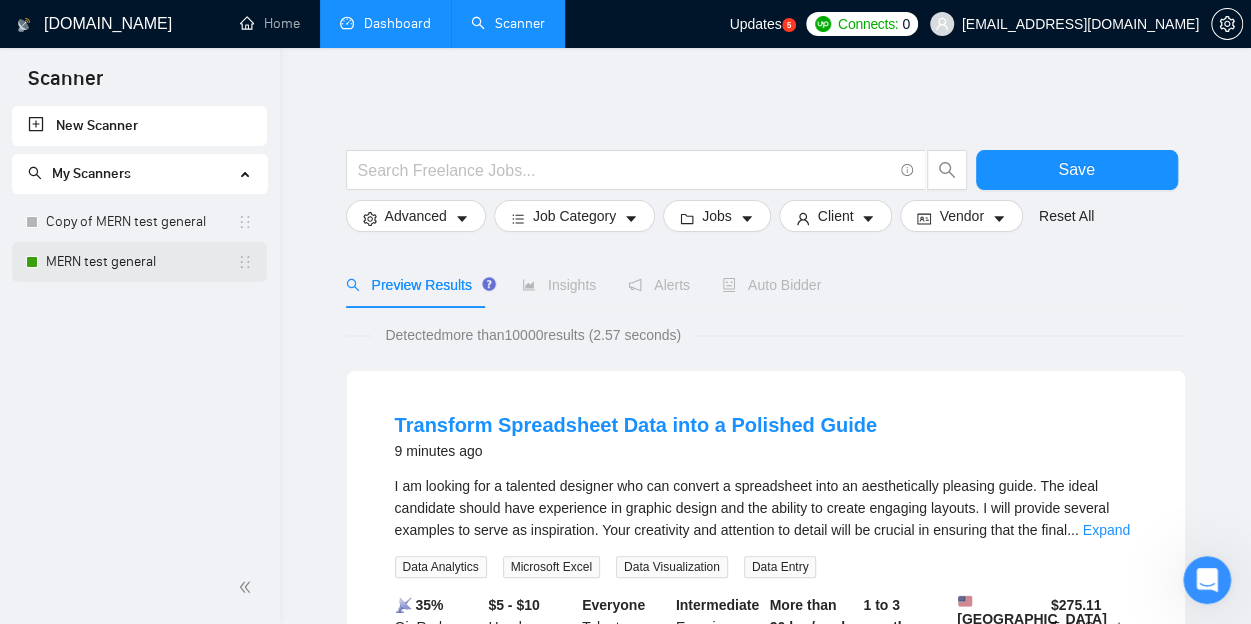 click on "MERN test general" at bounding box center [141, 262] 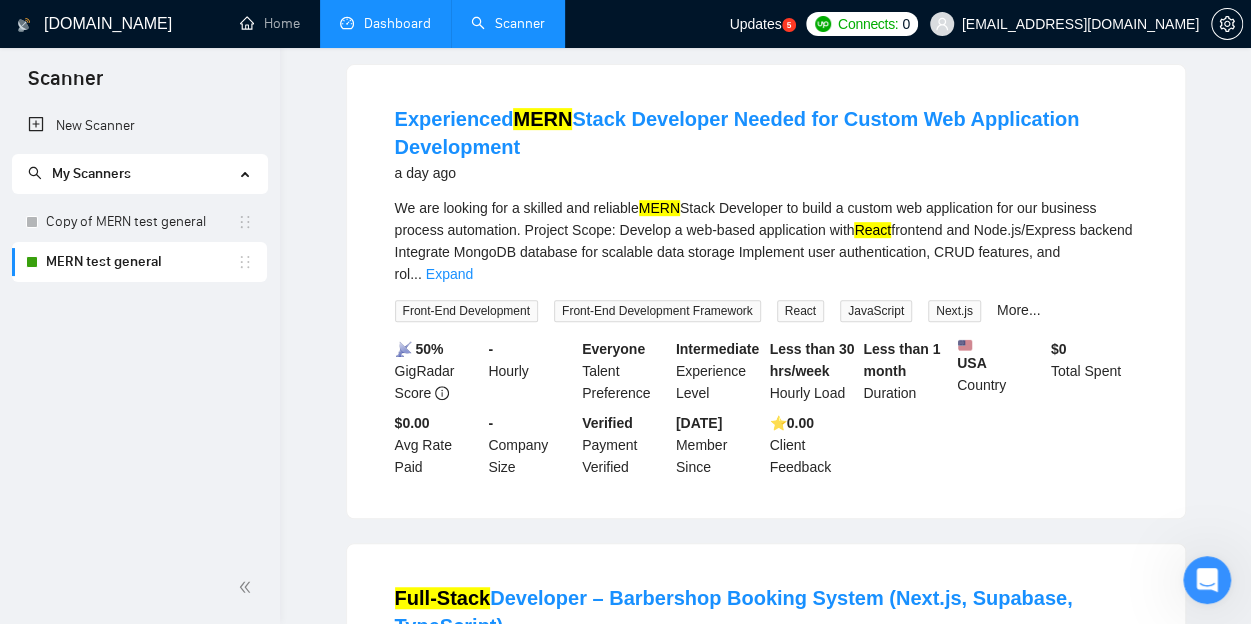 scroll, scrollTop: 0, scrollLeft: 0, axis: both 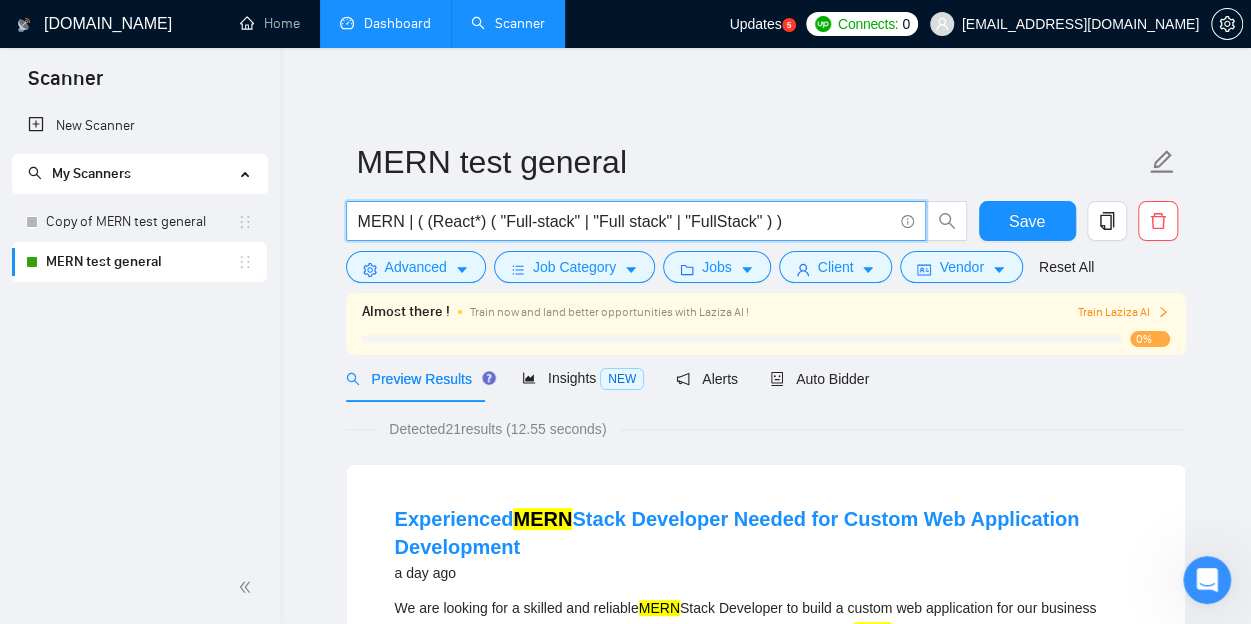 drag, startPoint x: 743, startPoint y: 212, endPoint x: 640, endPoint y: 318, distance: 147.80054 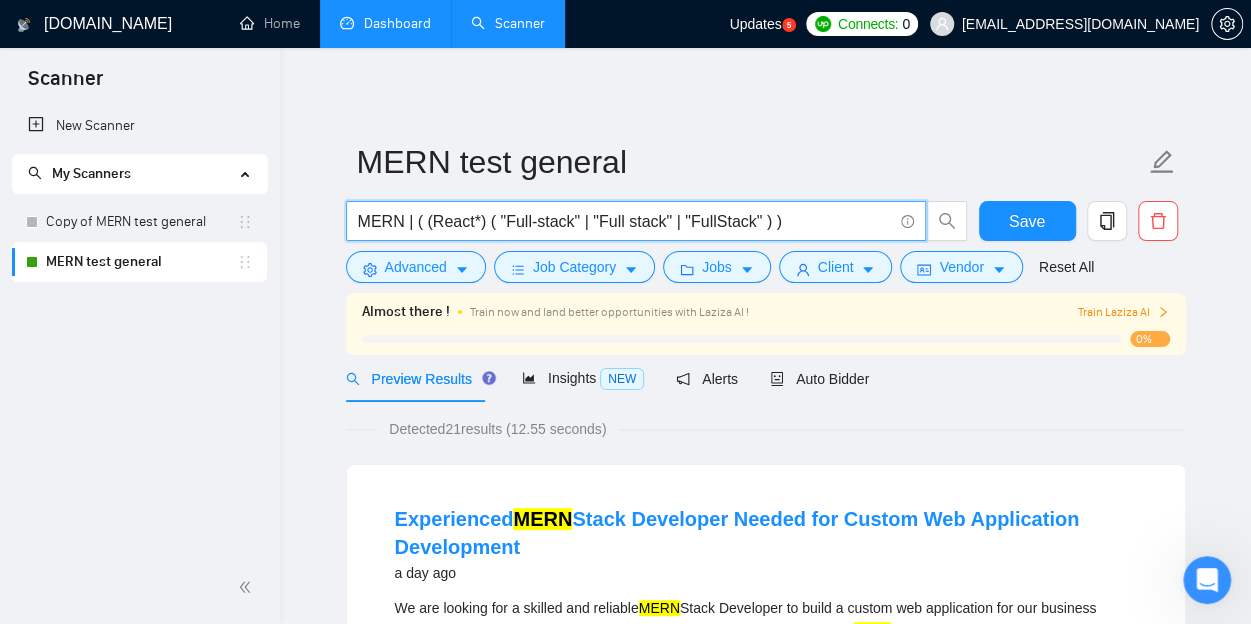 click on "MERN | ( (React*) ( "Full-stack" | "Full stack" | "FullStack" ) )" at bounding box center [625, 221] 